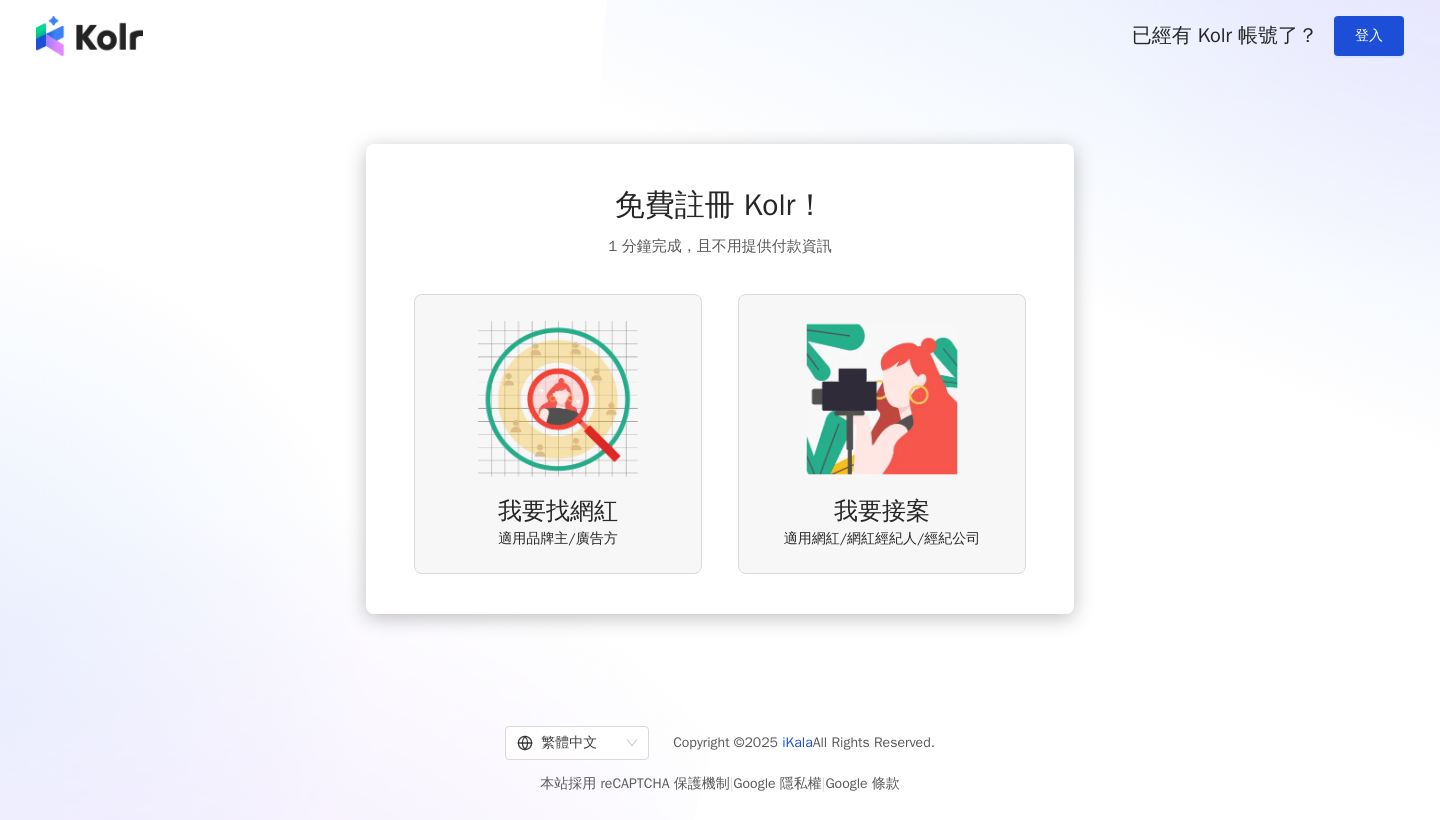 scroll, scrollTop: 0, scrollLeft: 0, axis: both 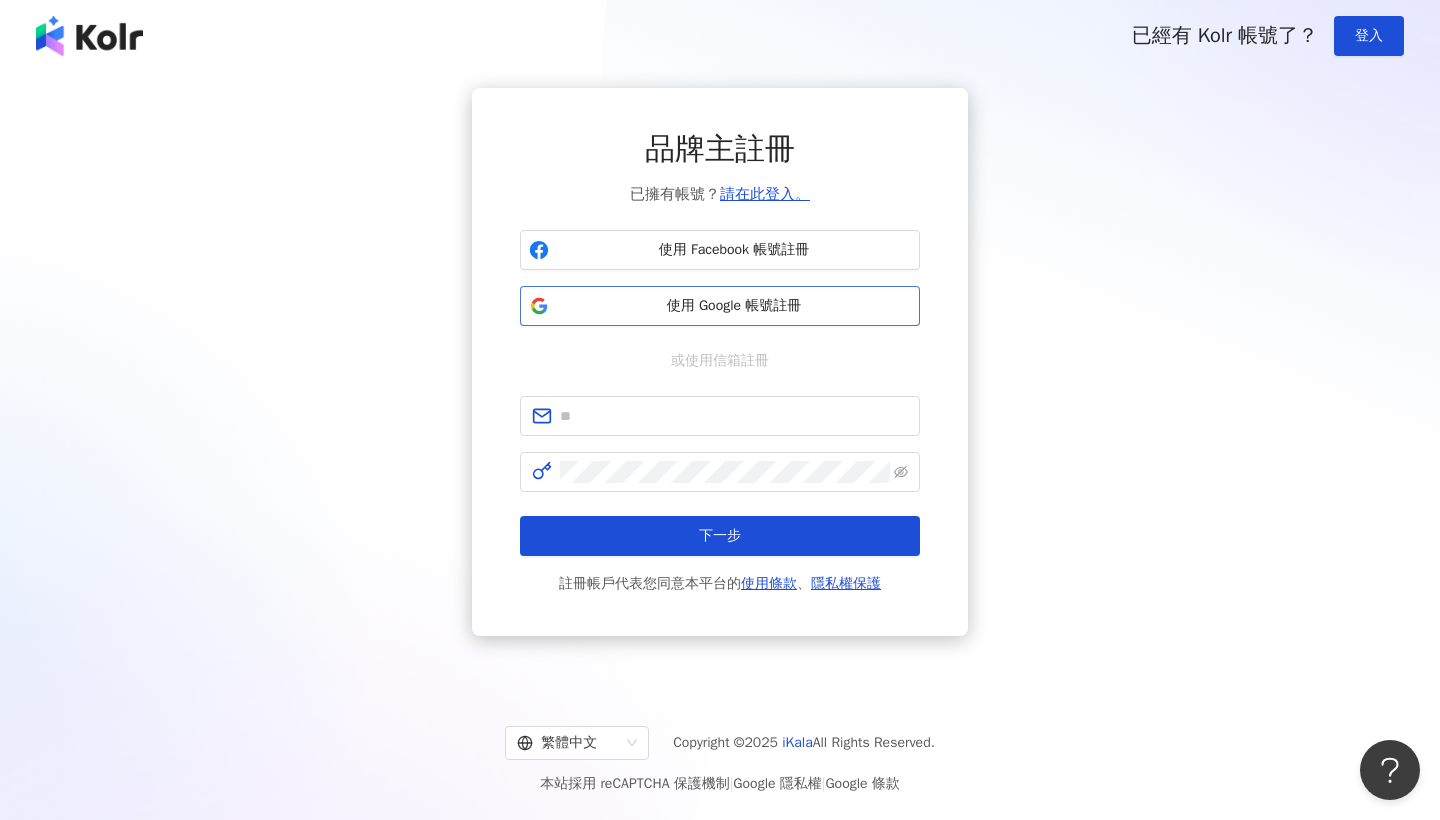 click on "使用 Google 帳號註冊" at bounding box center [734, 306] 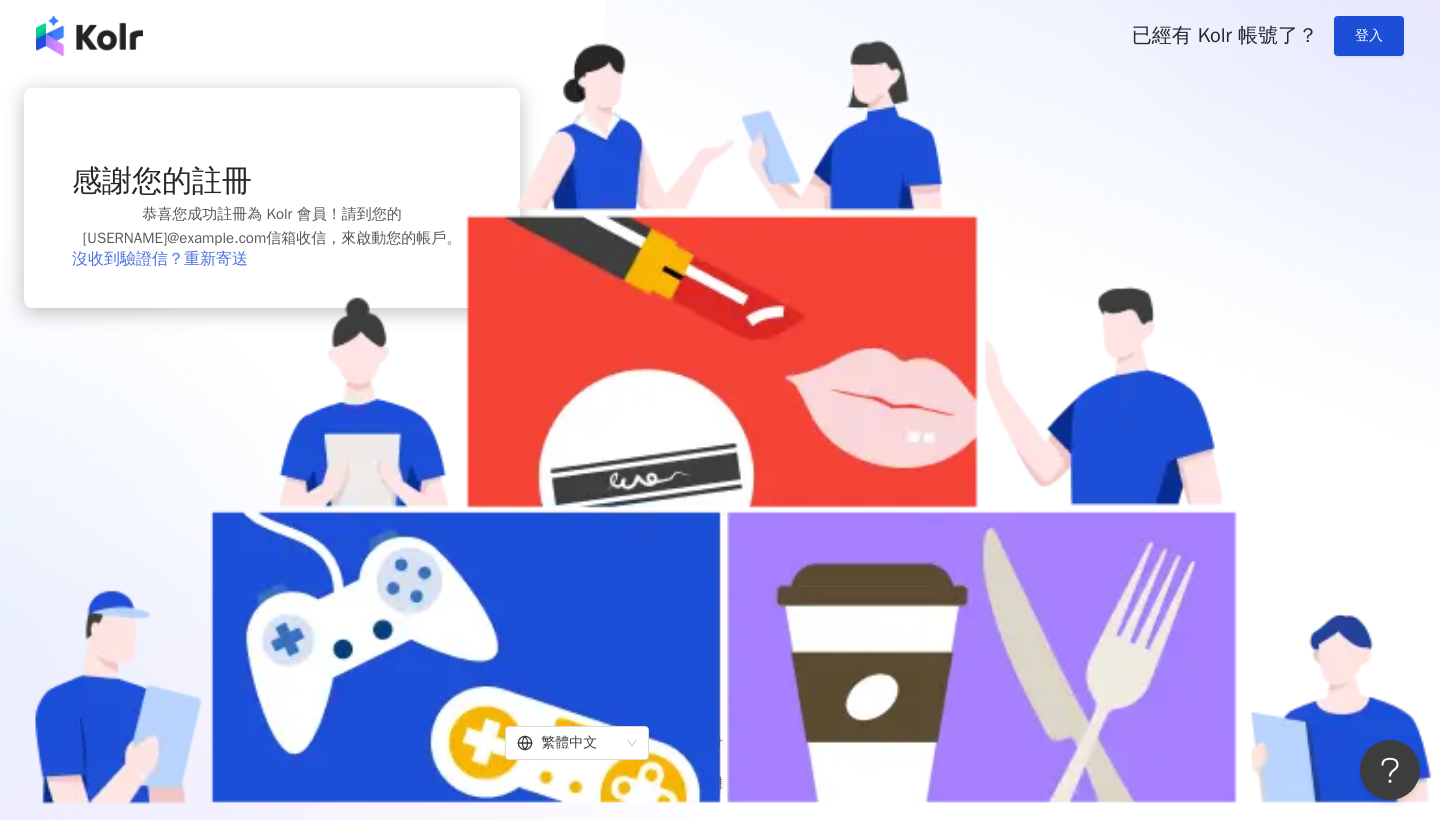 click on "沒收到驗證信？重新寄送" at bounding box center (160, 259) 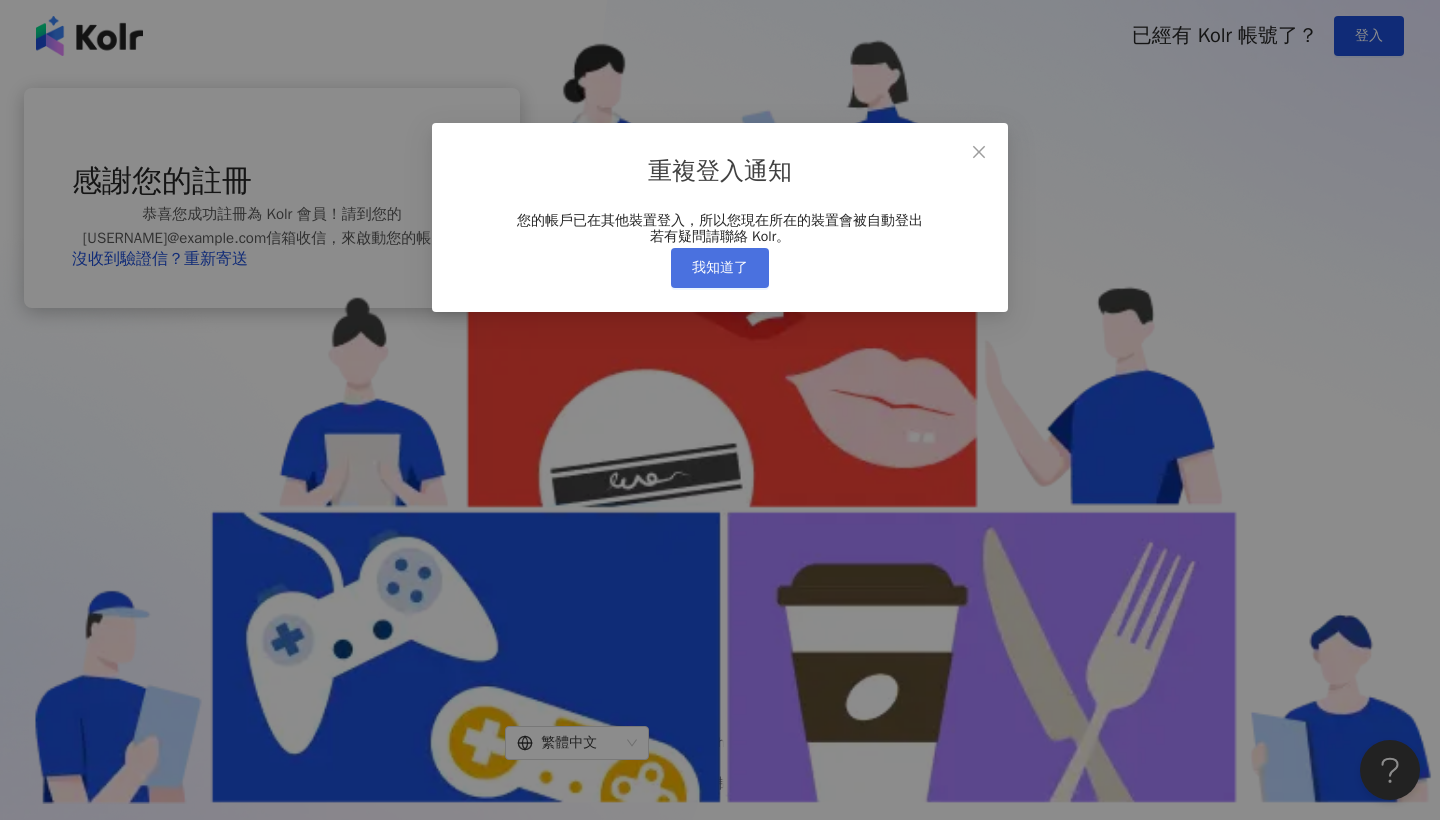 click on "我知道了" at bounding box center [720, 268] 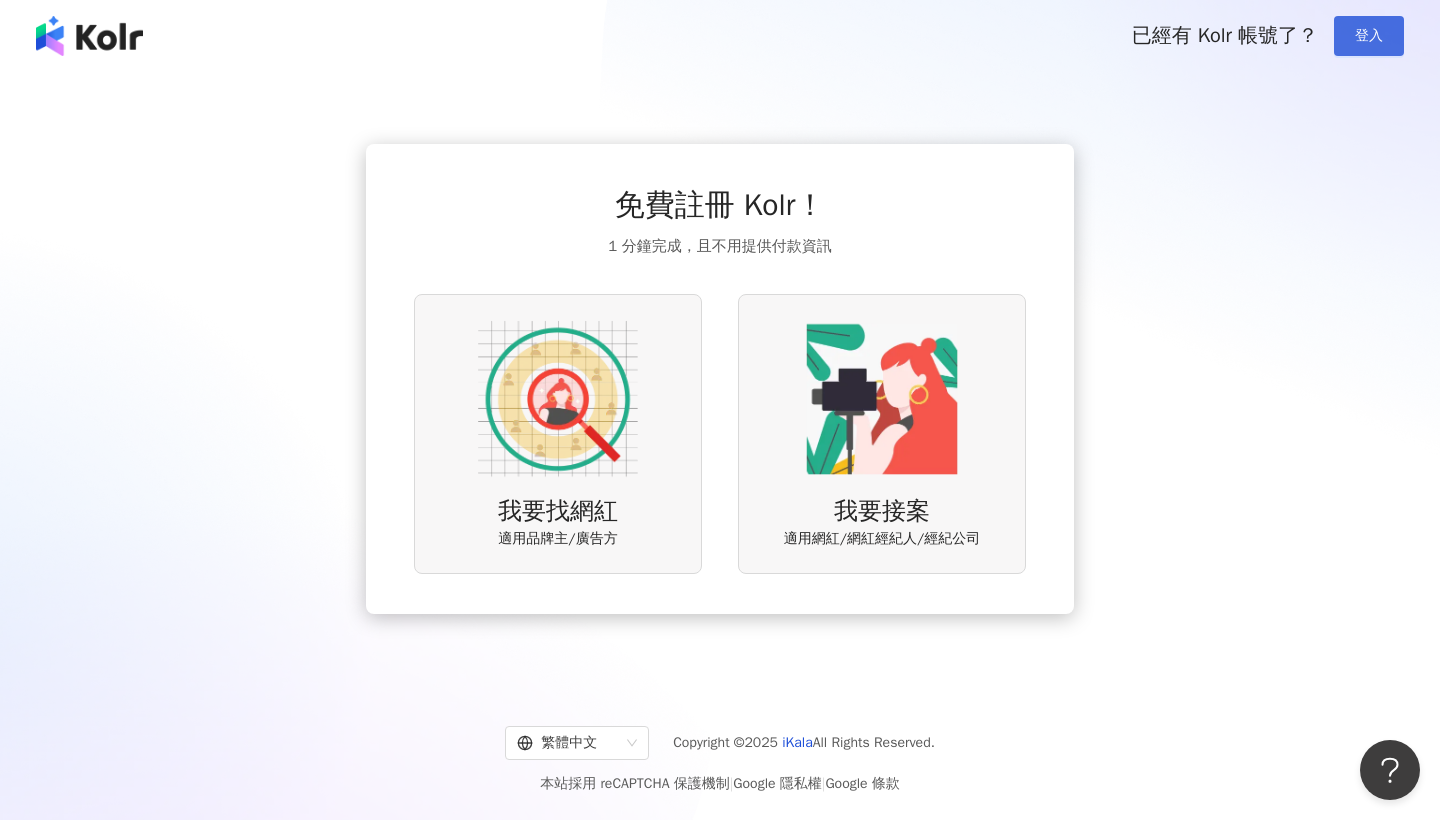 click on "登入" at bounding box center (1369, 36) 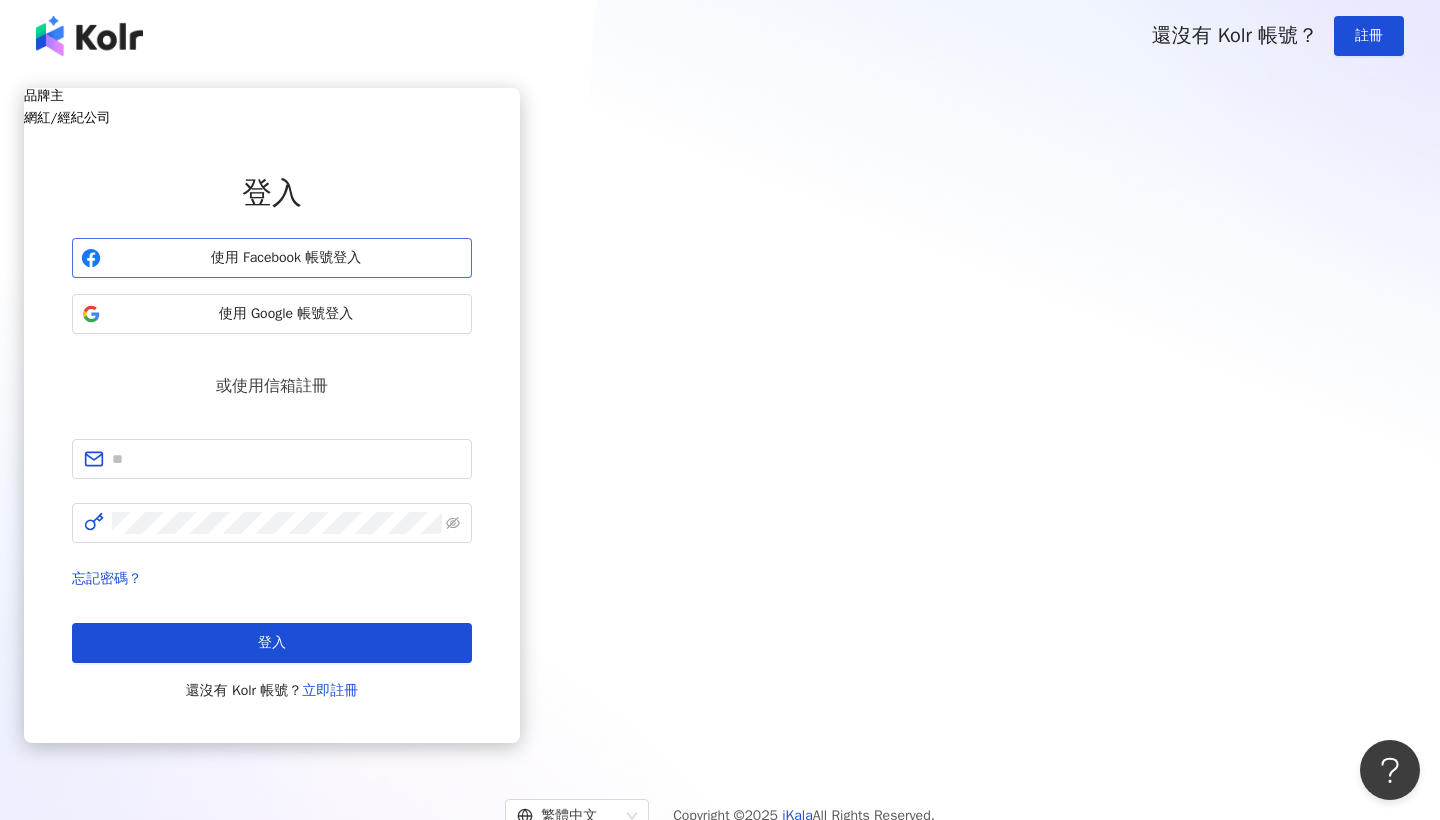 click on "使用 Facebook 帳號登入" at bounding box center [286, 258] 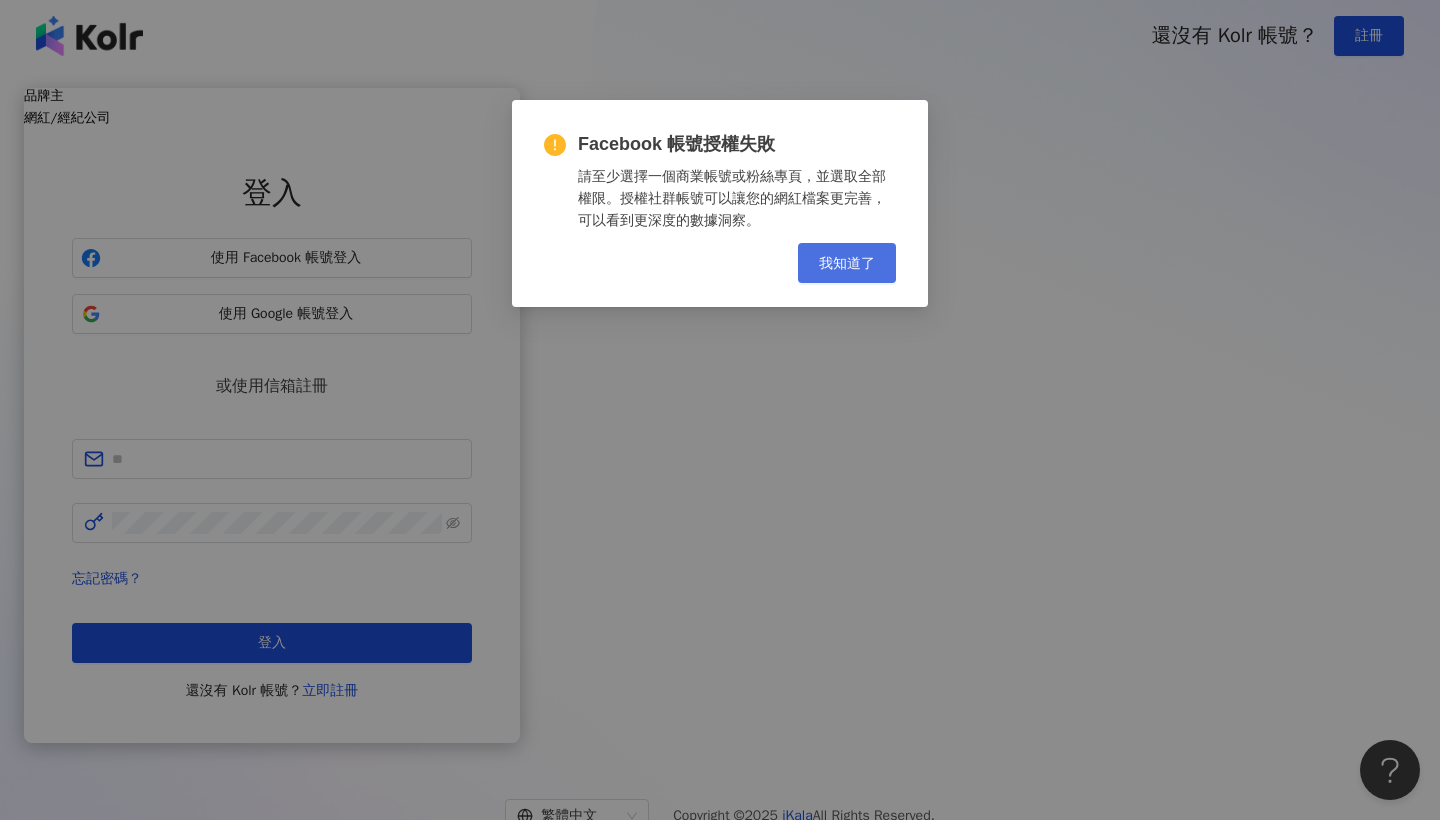 click on "我知道了" at bounding box center [847, 263] 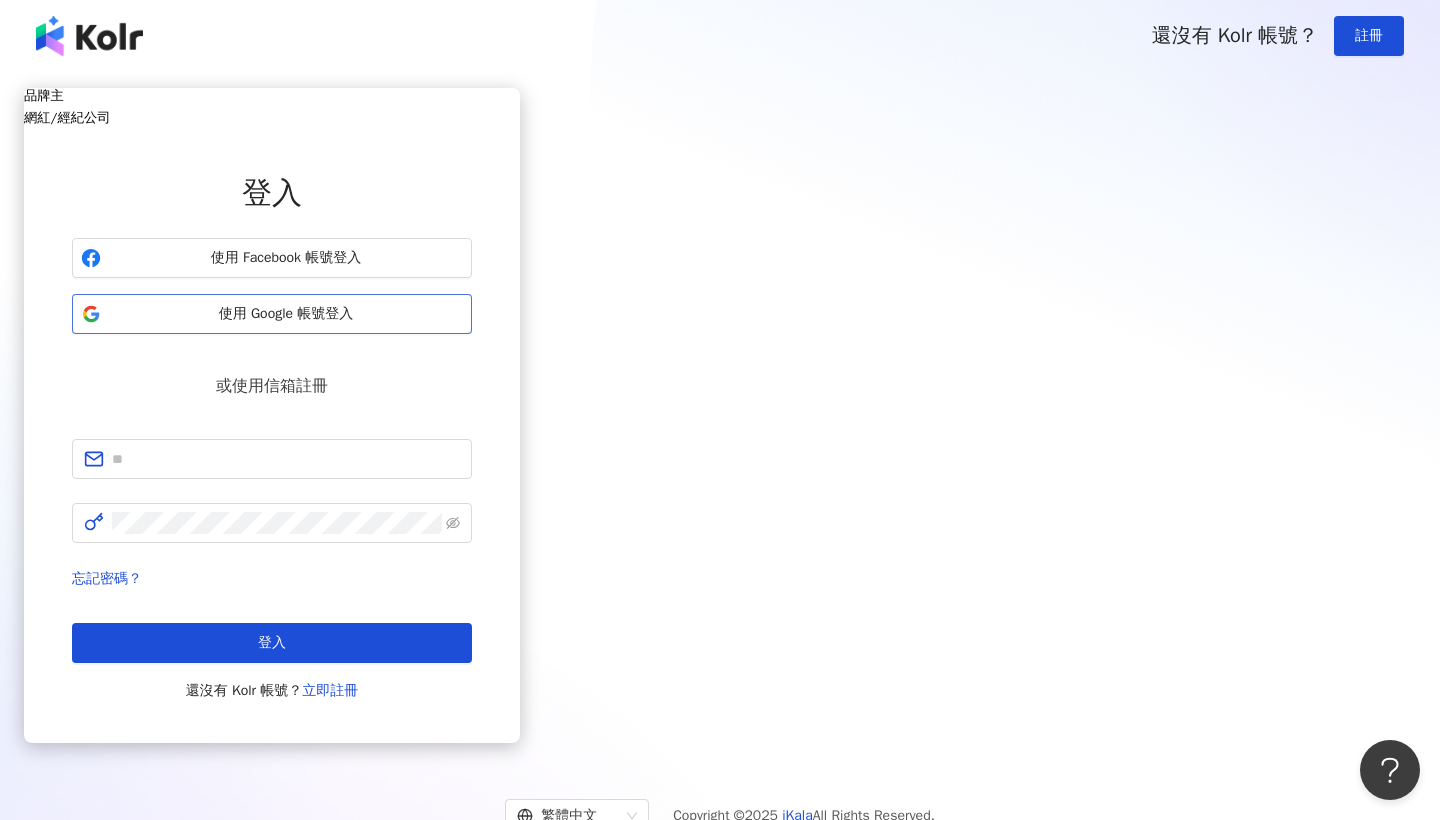 click on "使用 Google 帳號登入" at bounding box center (286, 314) 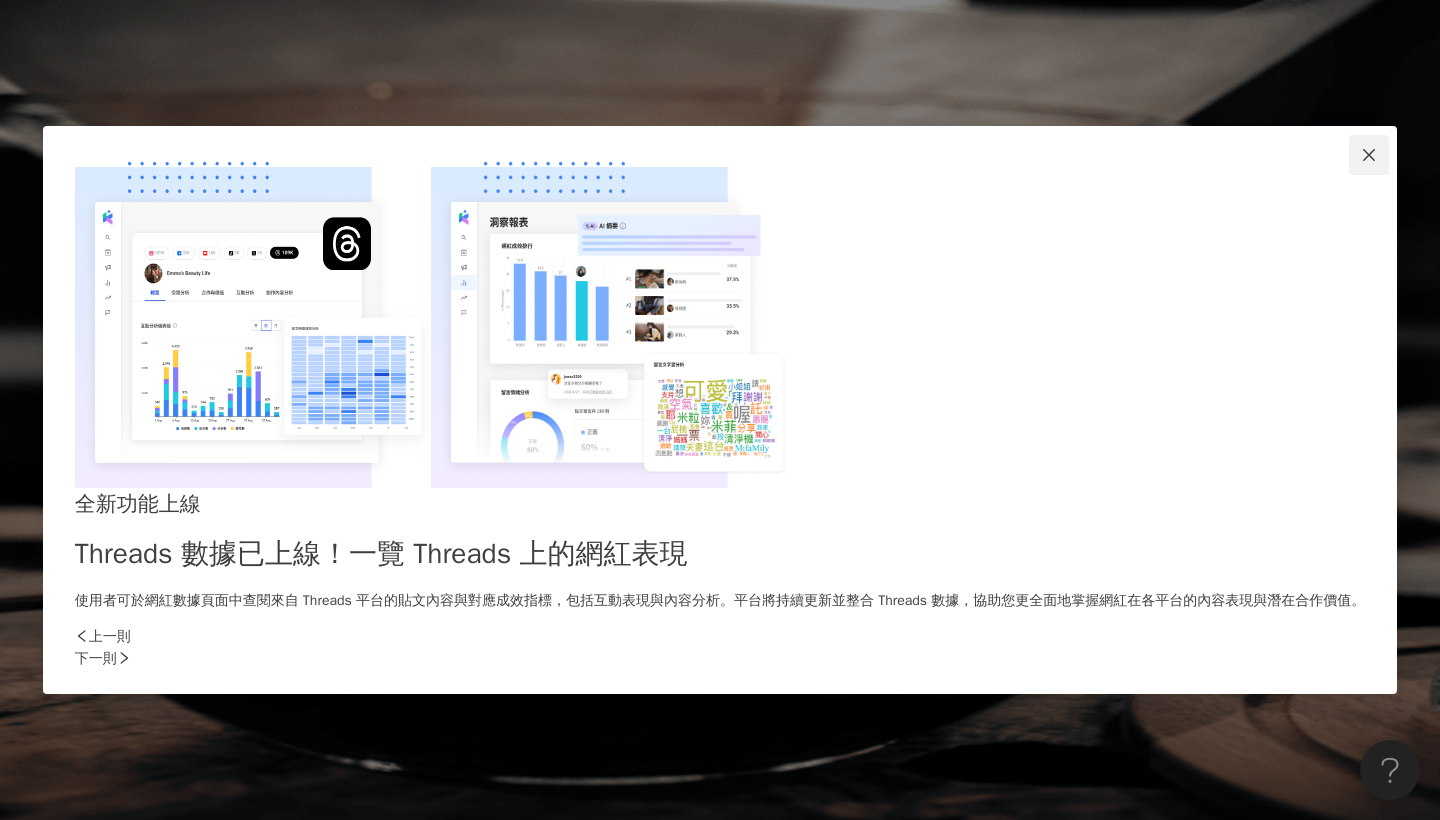 click 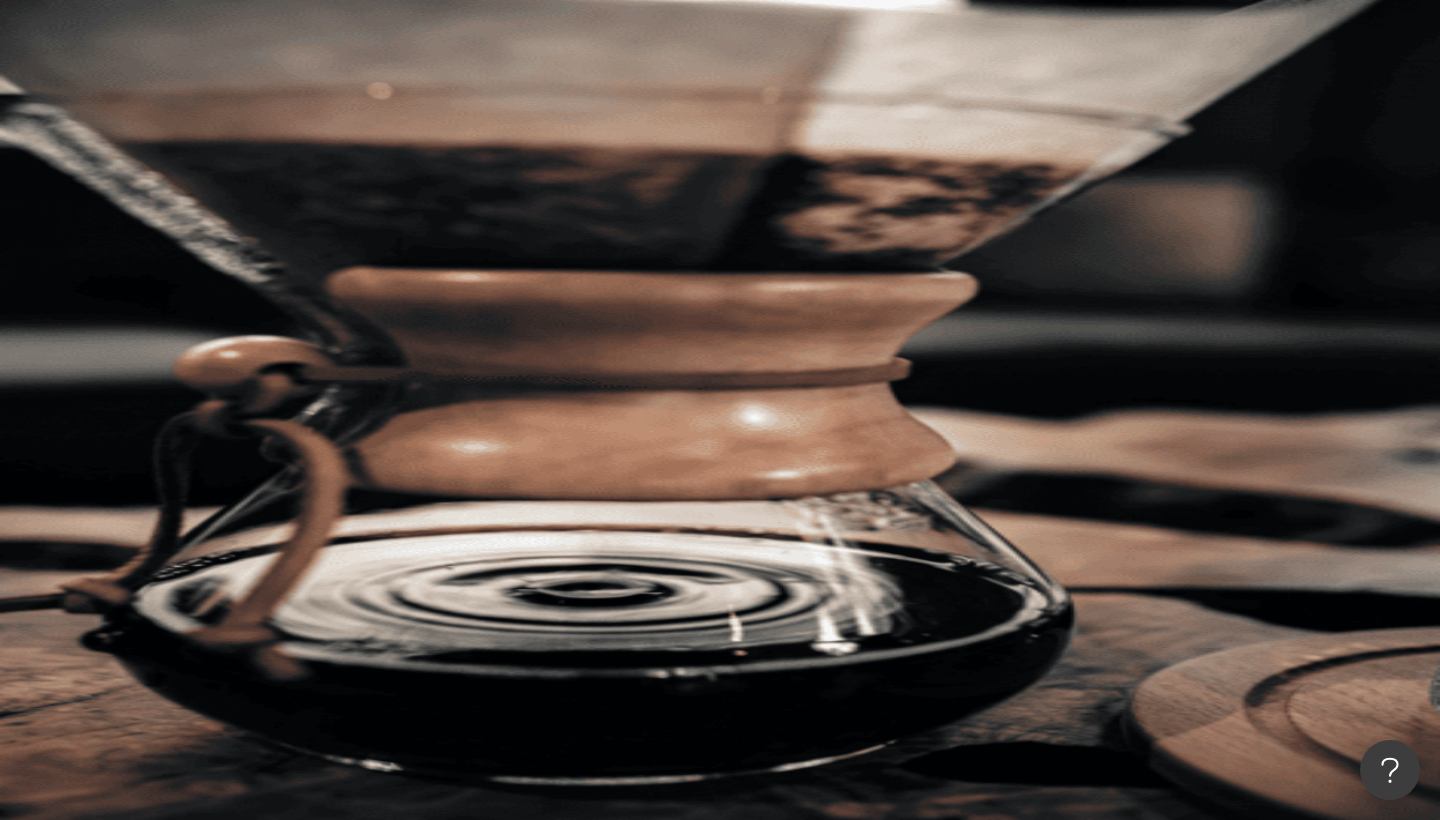 click on "不分平台" at bounding box center [292, 99] 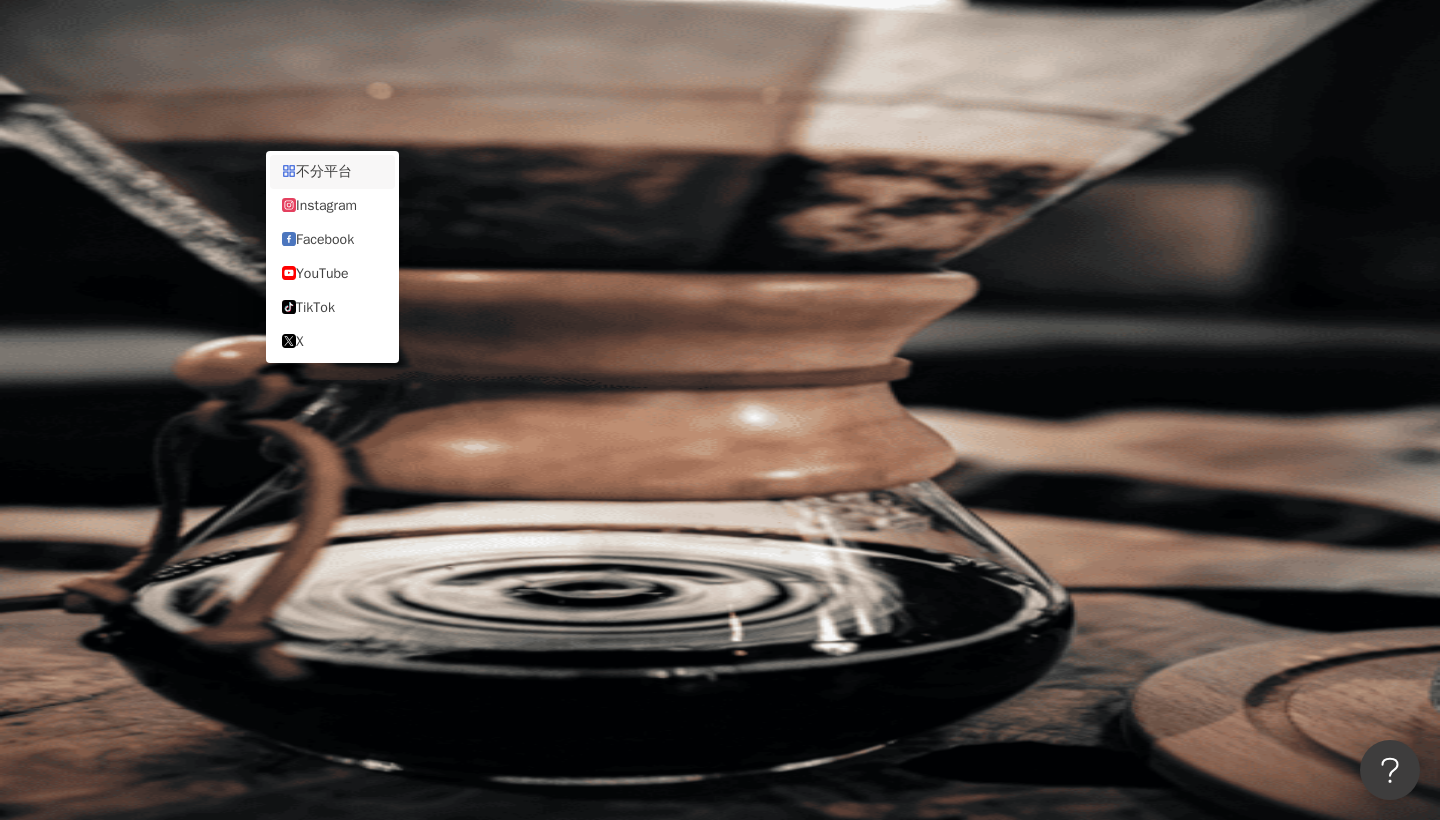 click at bounding box center (446, 99) 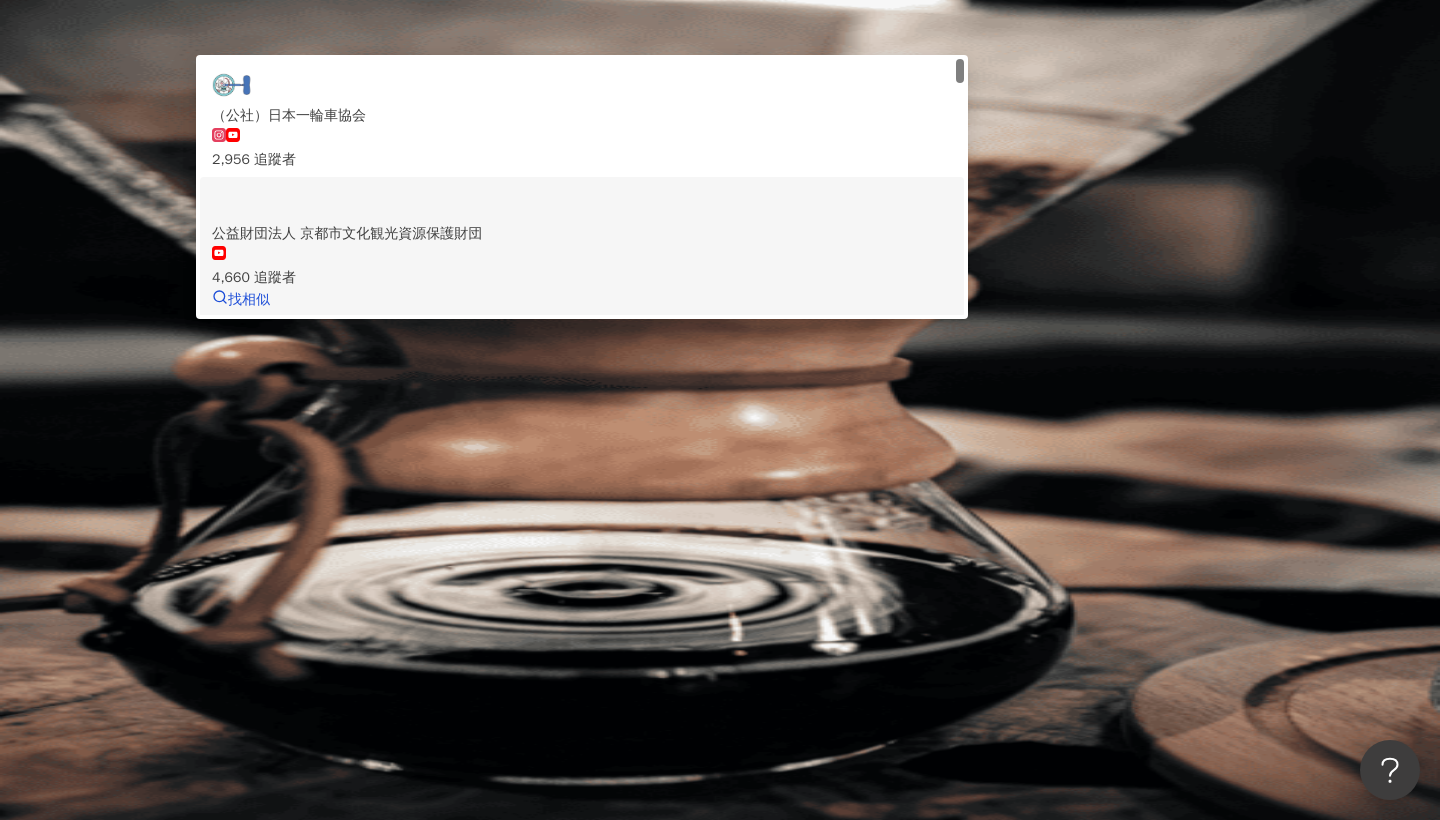 scroll, scrollTop: 66, scrollLeft: 0, axis: vertical 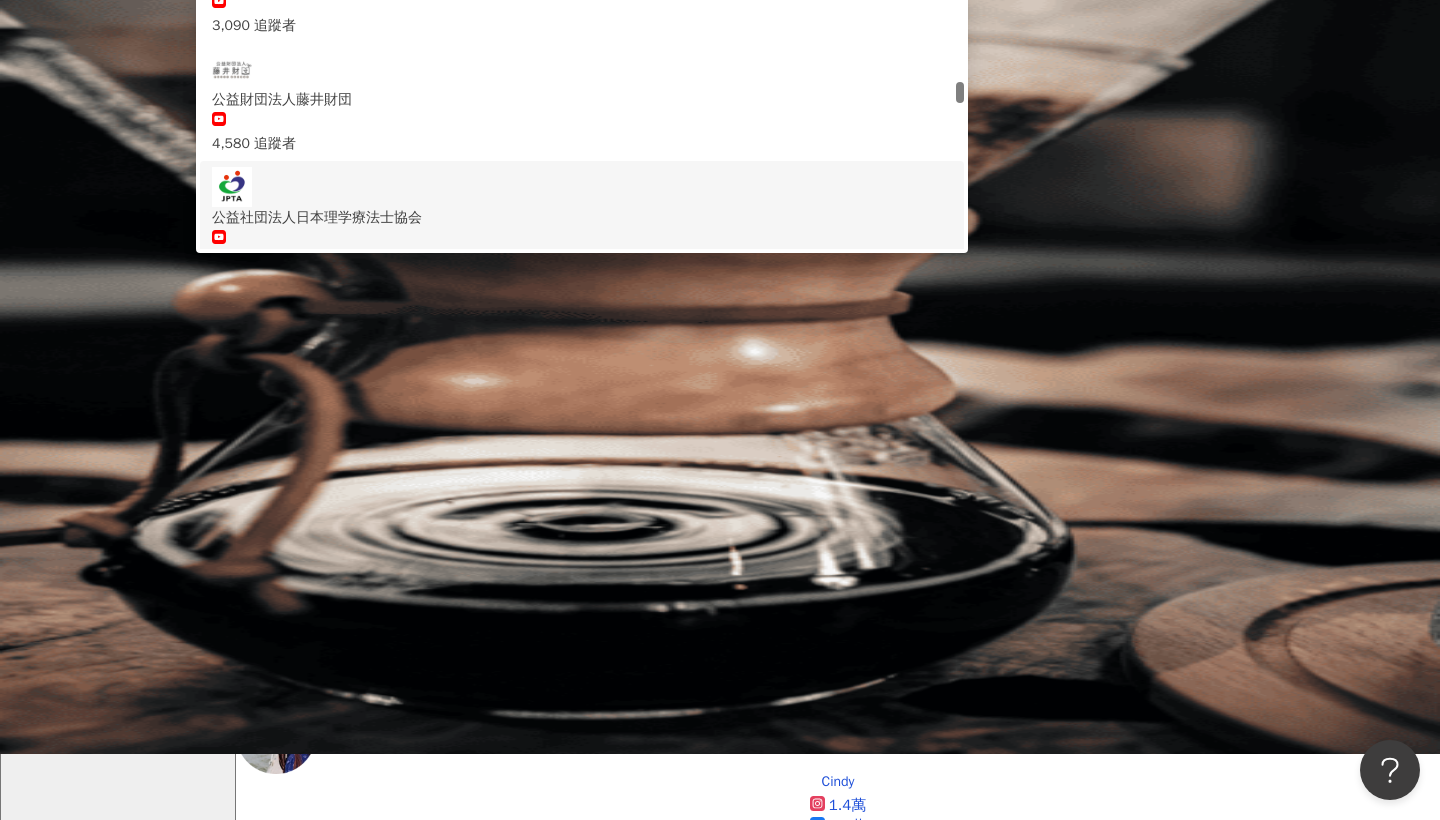 click on "您可能感興趣： 愛心公益  慈善  傳愛  羅慧夫顱顏  募款  類型 性別 追蹤數 互動率 觀看率 合作費用預估  更多篩選 搜尋指引 AI  開啟 AI  關閉" at bounding box center [838, 298] 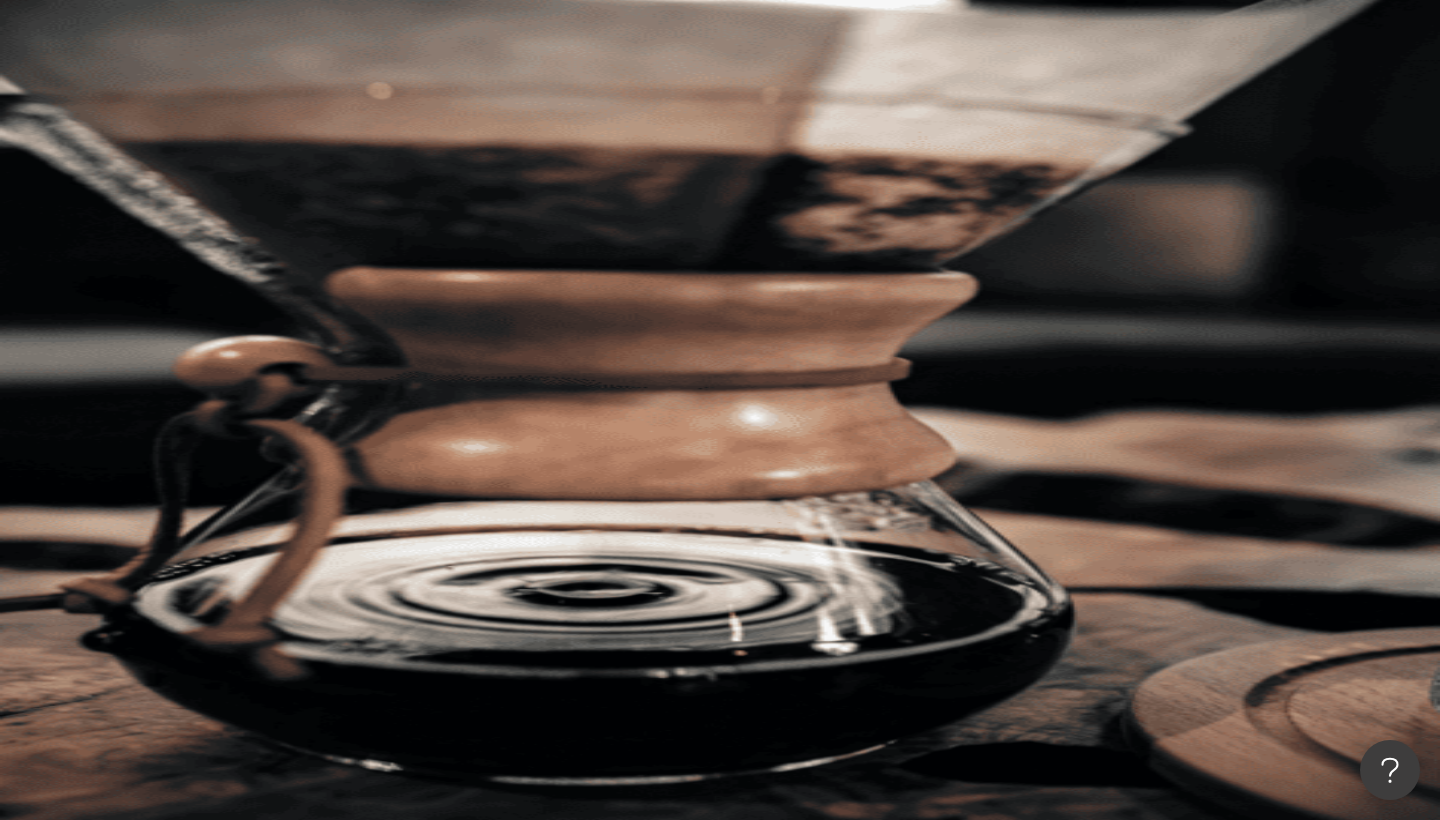 scroll, scrollTop: 0, scrollLeft: 0, axis: both 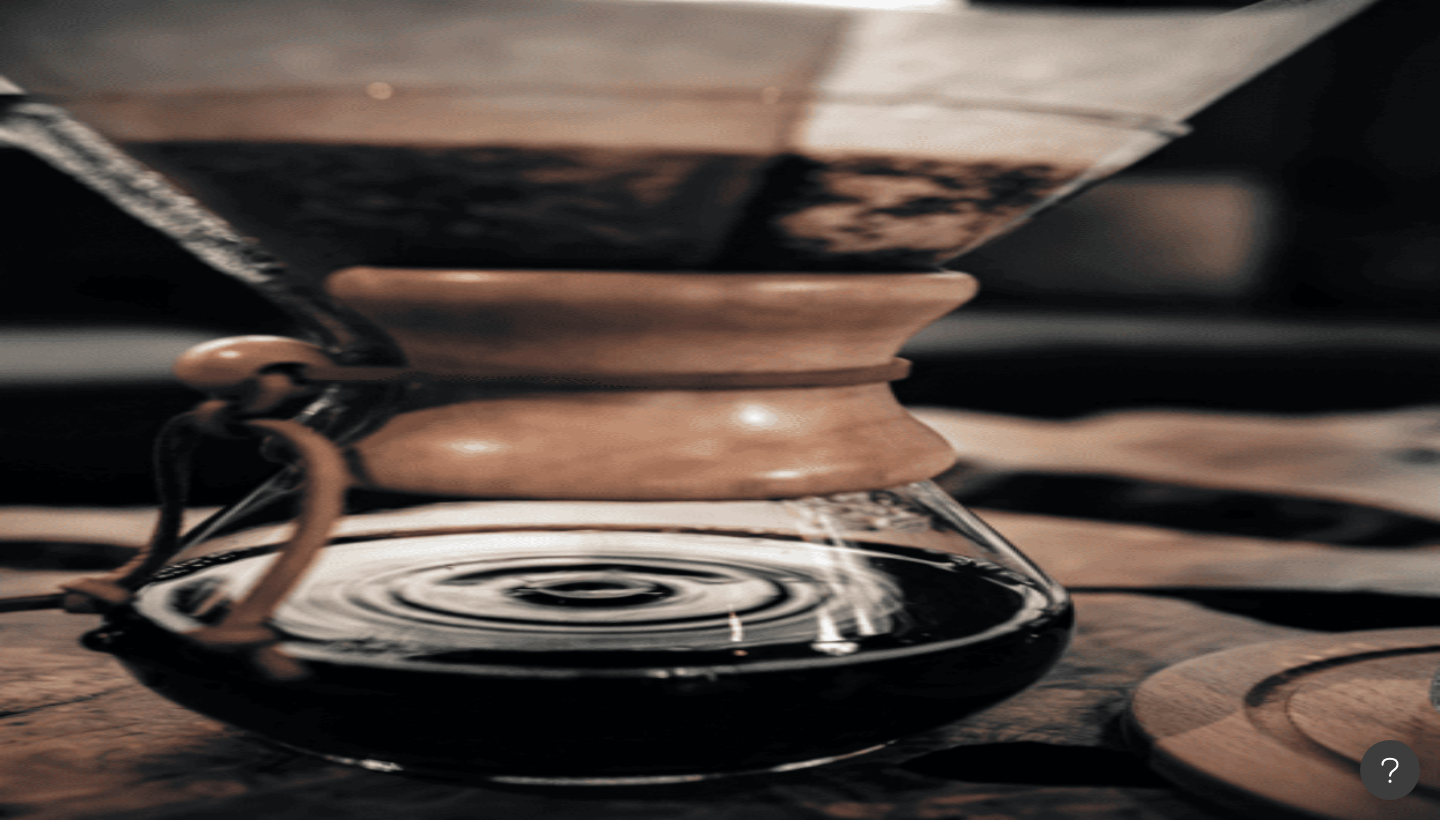click on "不分平台" at bounding box center [292, 99] 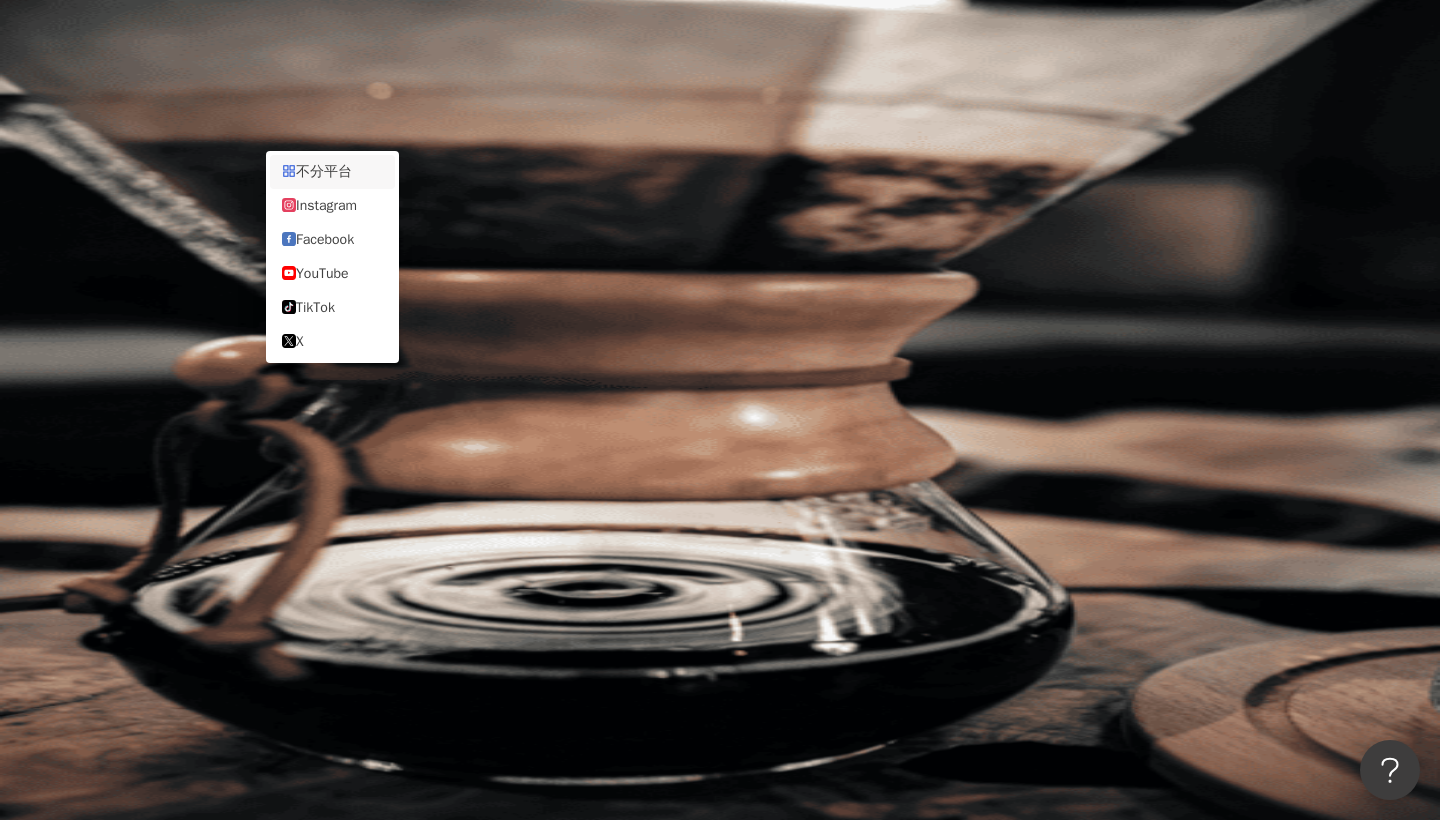 click on "您可能感興趣： 愛心公益  慈善  傳愛  羅慧夫顱顏  募款  類型 性別 追蹤數 互動率 觀看率 合作費用預估  更多篩選 搜尋指引 AI  開啟 AI  關閉" at bounding box center [838, 364] 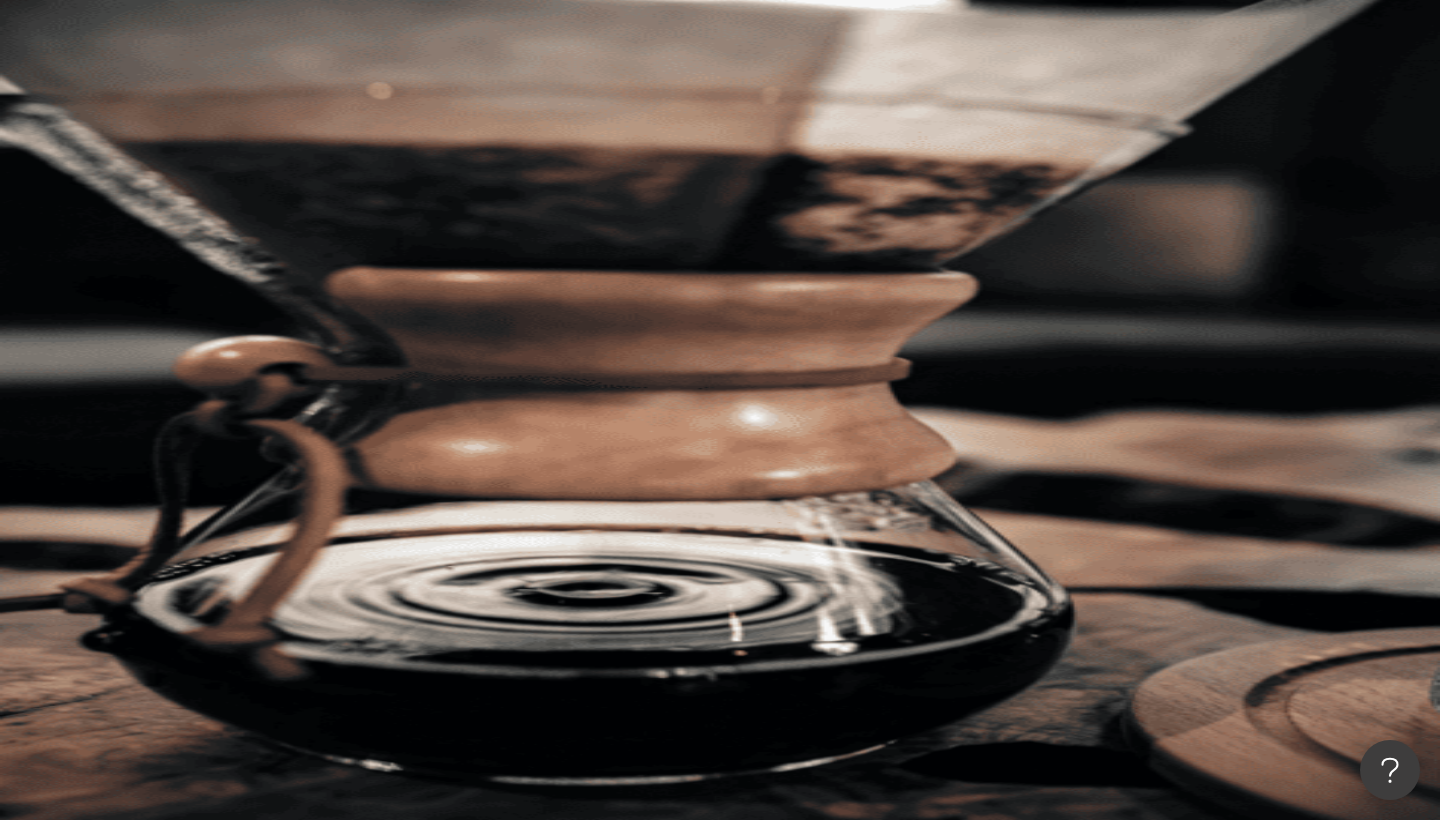 scroll, scrollTop: 0, scrollLeft: 0, axis: both 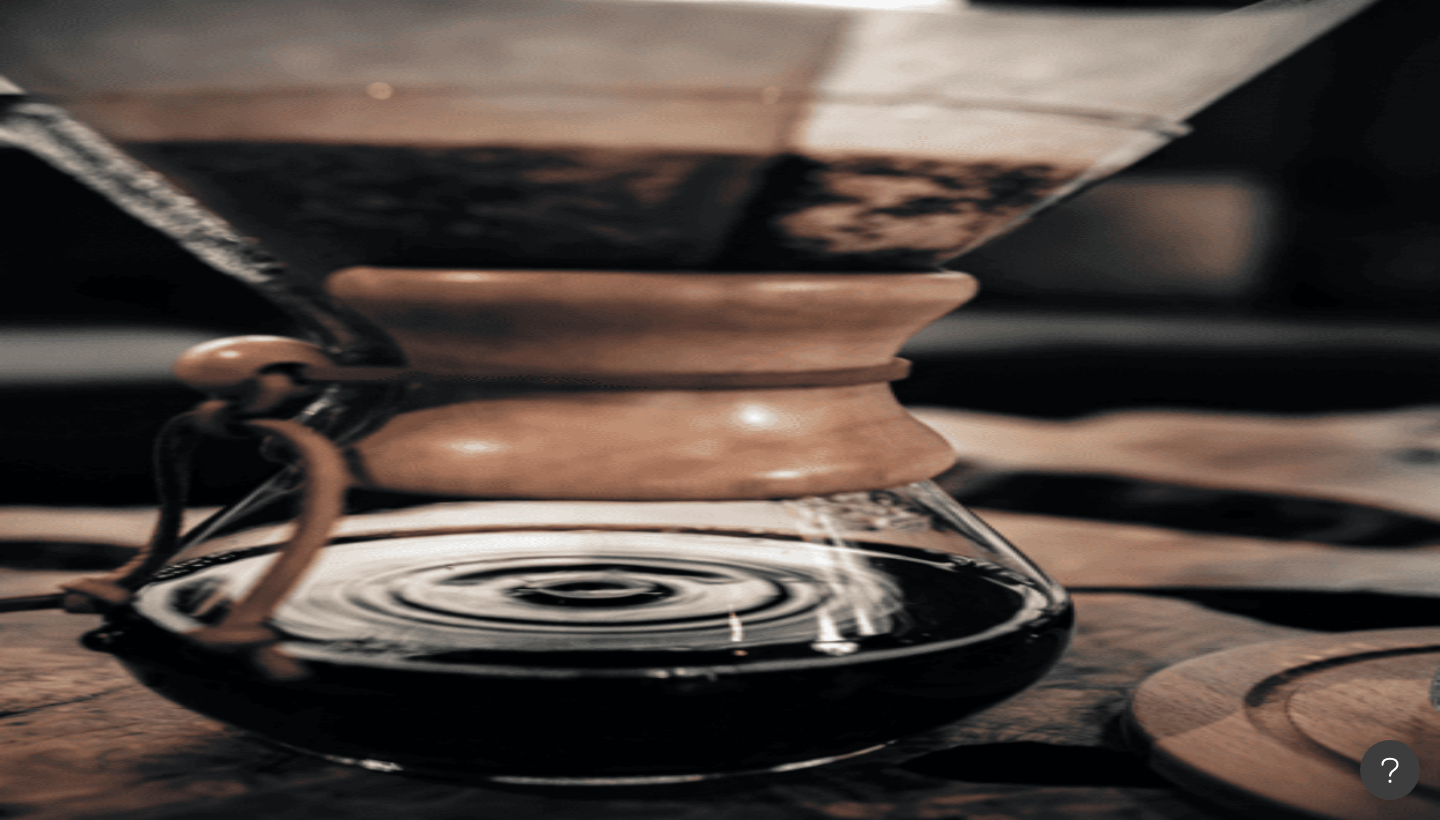 click on "**" at bounding box center (446, 99) 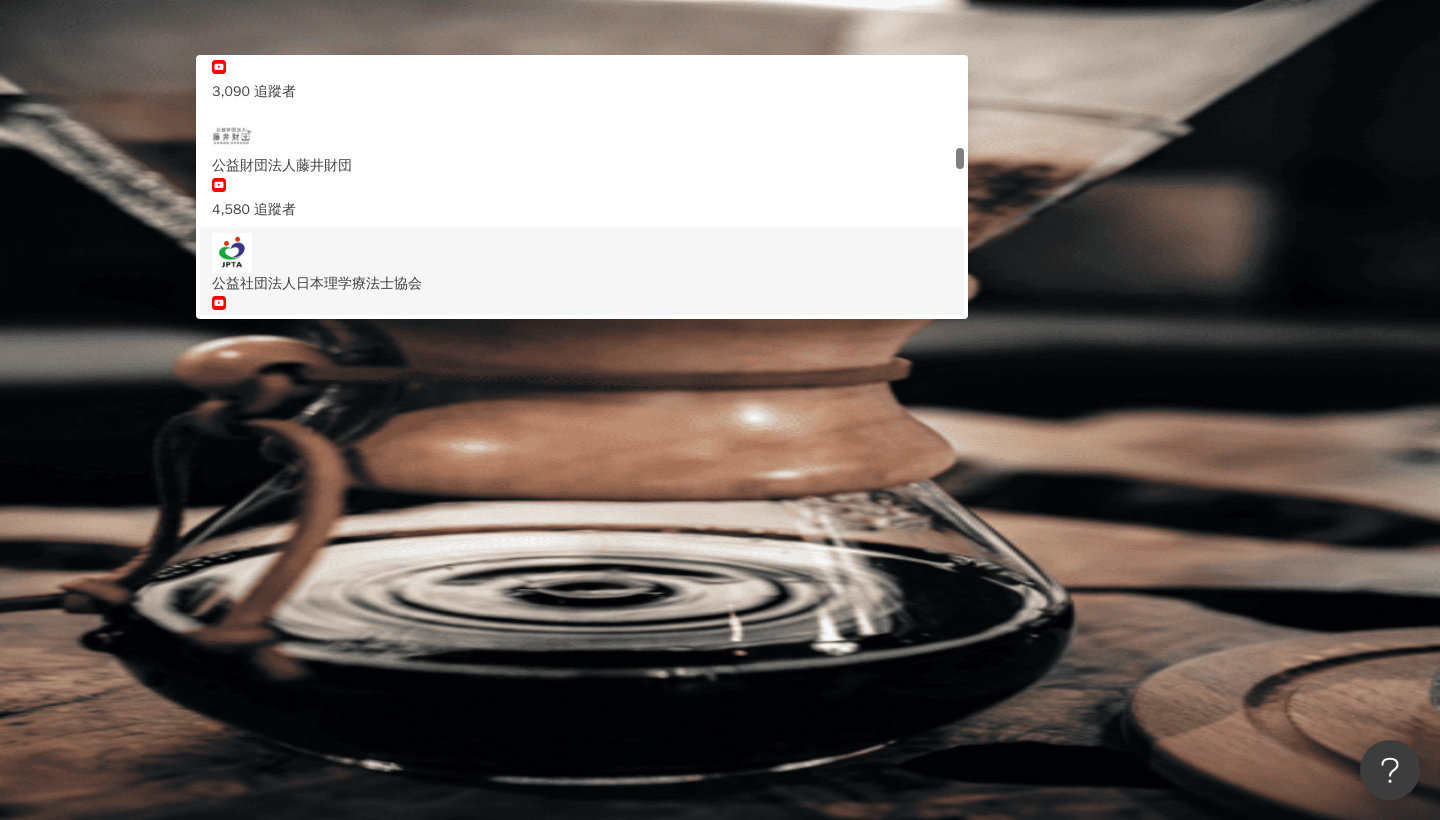 type on "*" 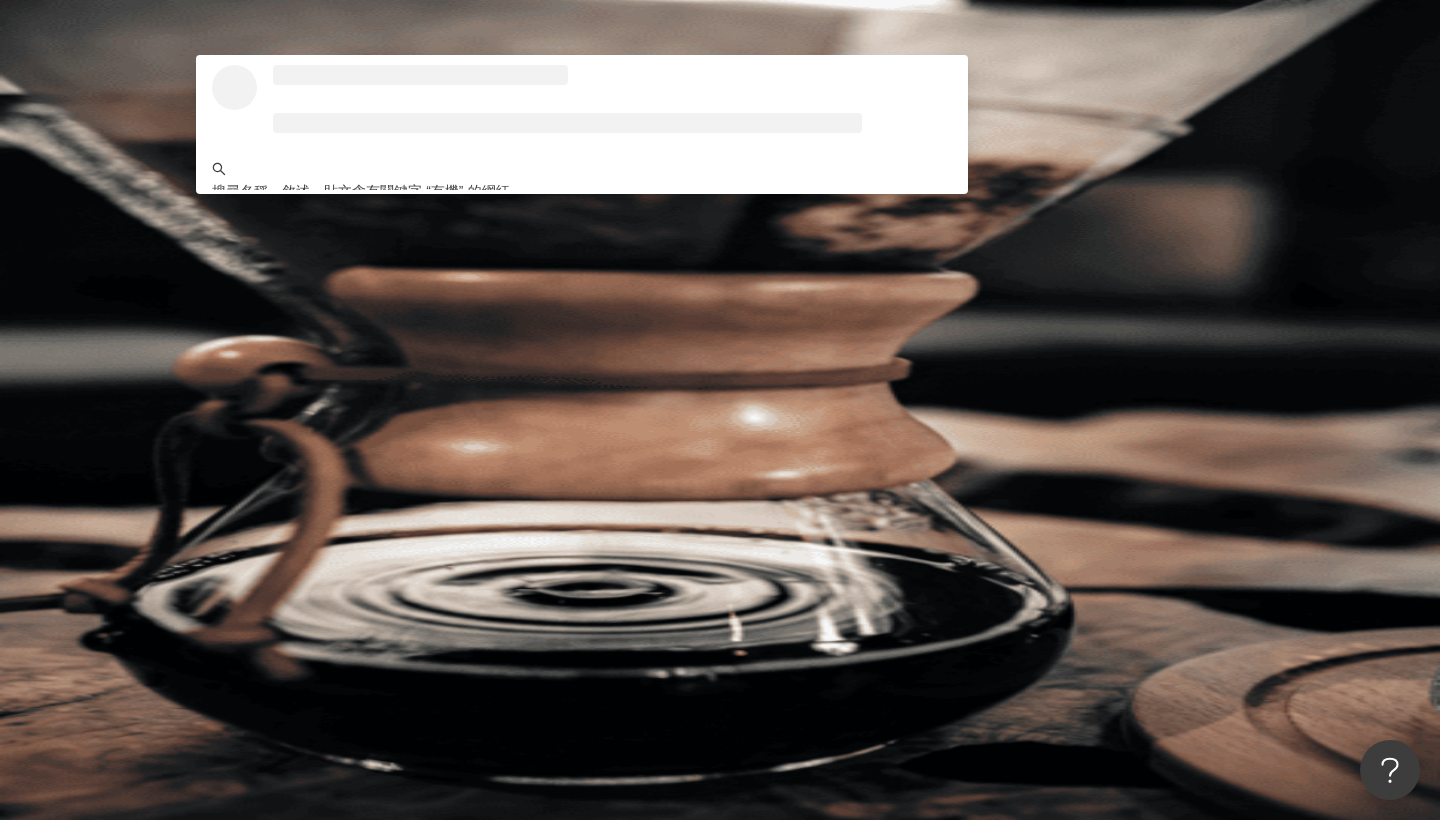 scroll, scrollTop: 0, scrollLeft: 0, axis: both 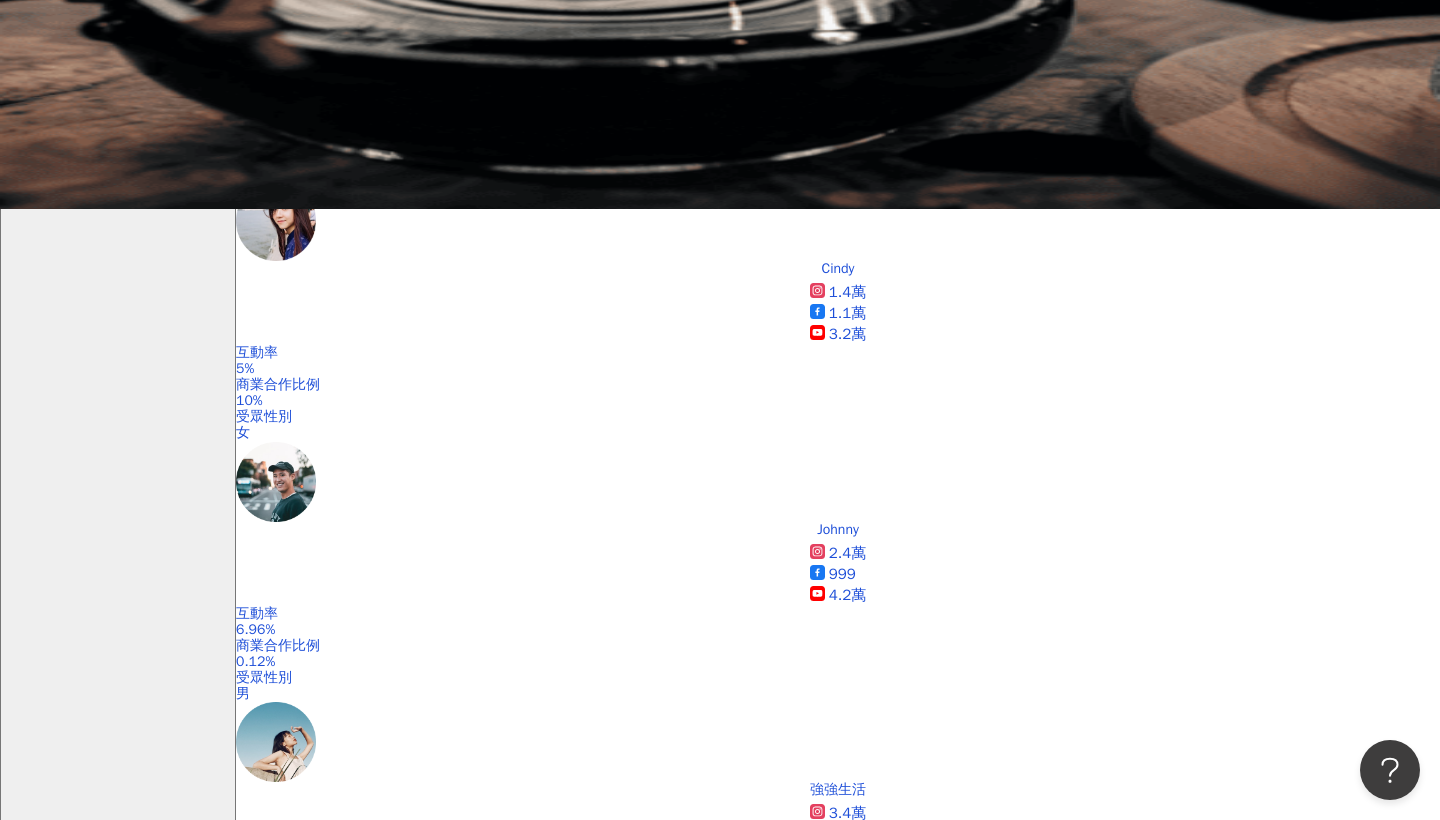 click on "查看關鍵字貼文 2 筆" at bounding box center [390, 1316] 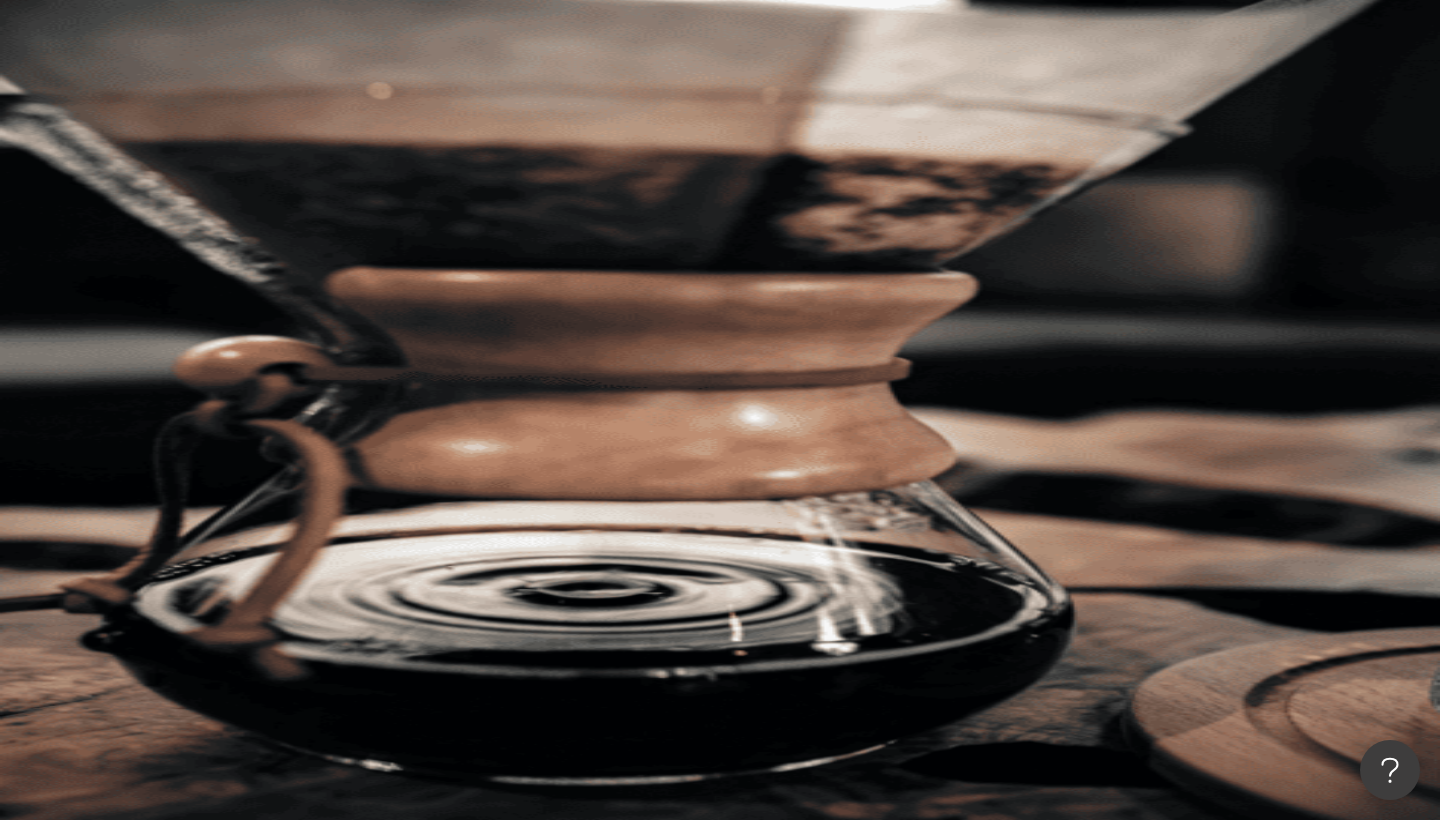 scroll, scrollTop: 0, scrollLeft: 0, axis: both 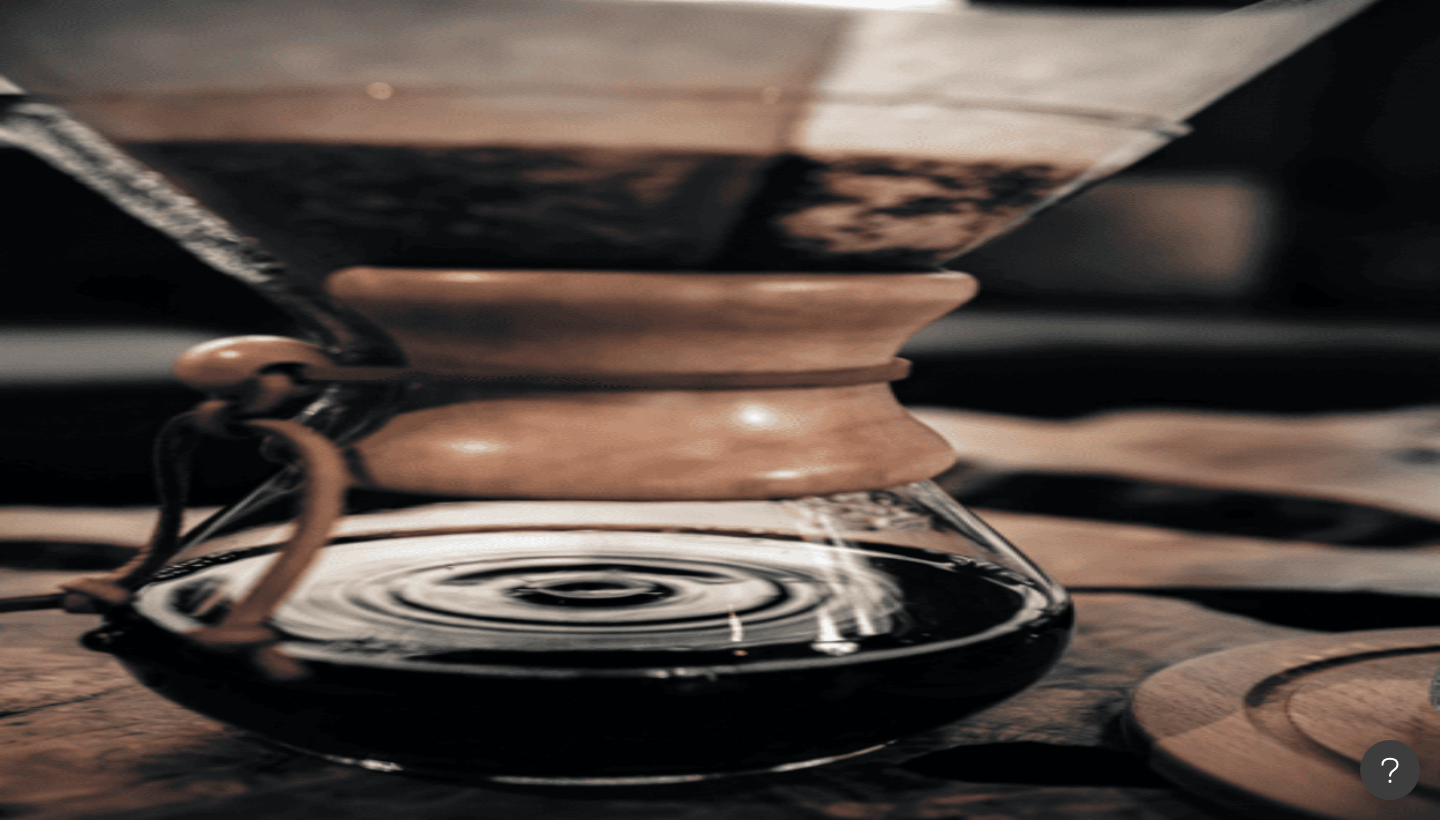 click on "**" at bounding box center (446, 99) 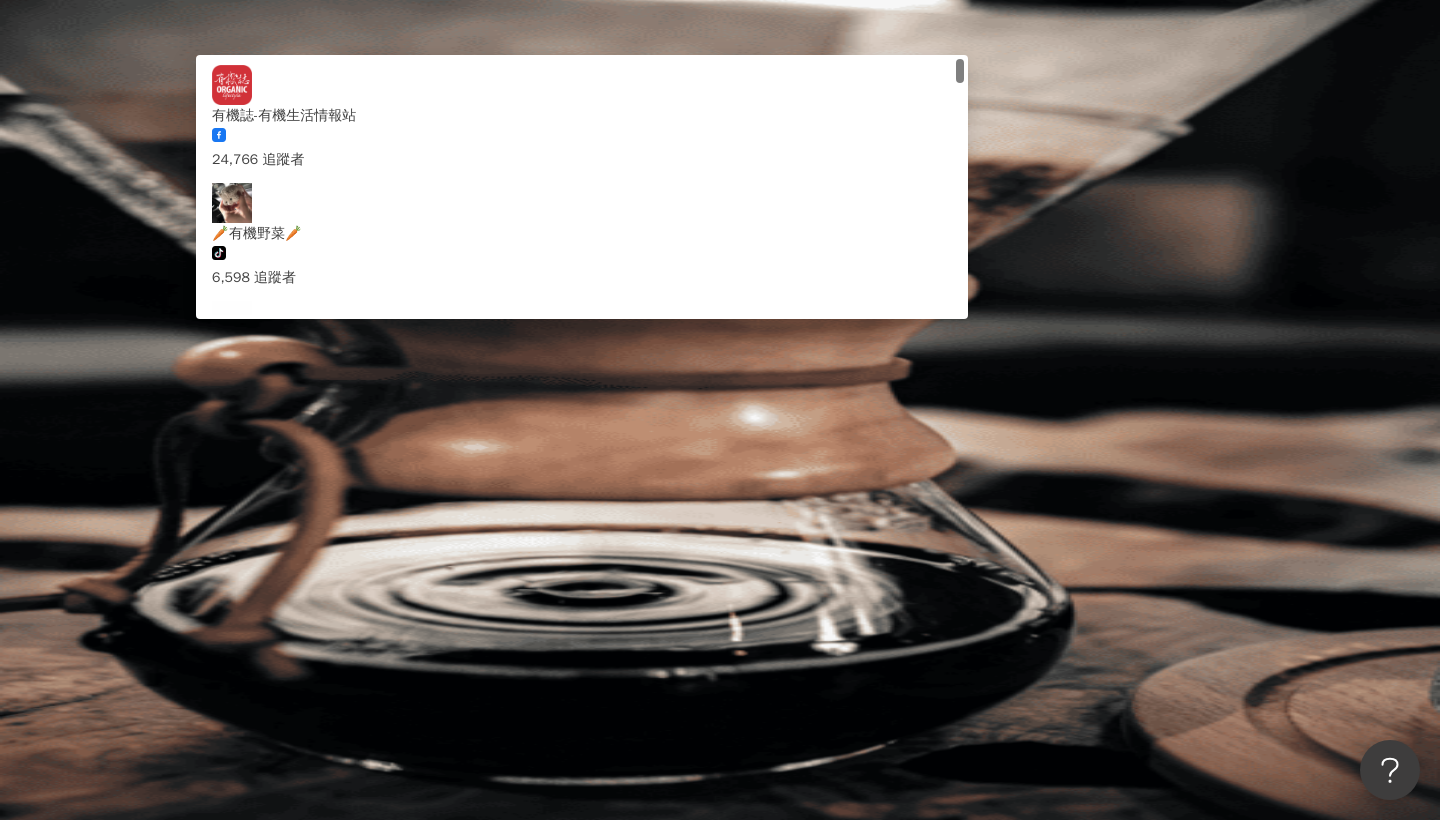 type on "*" 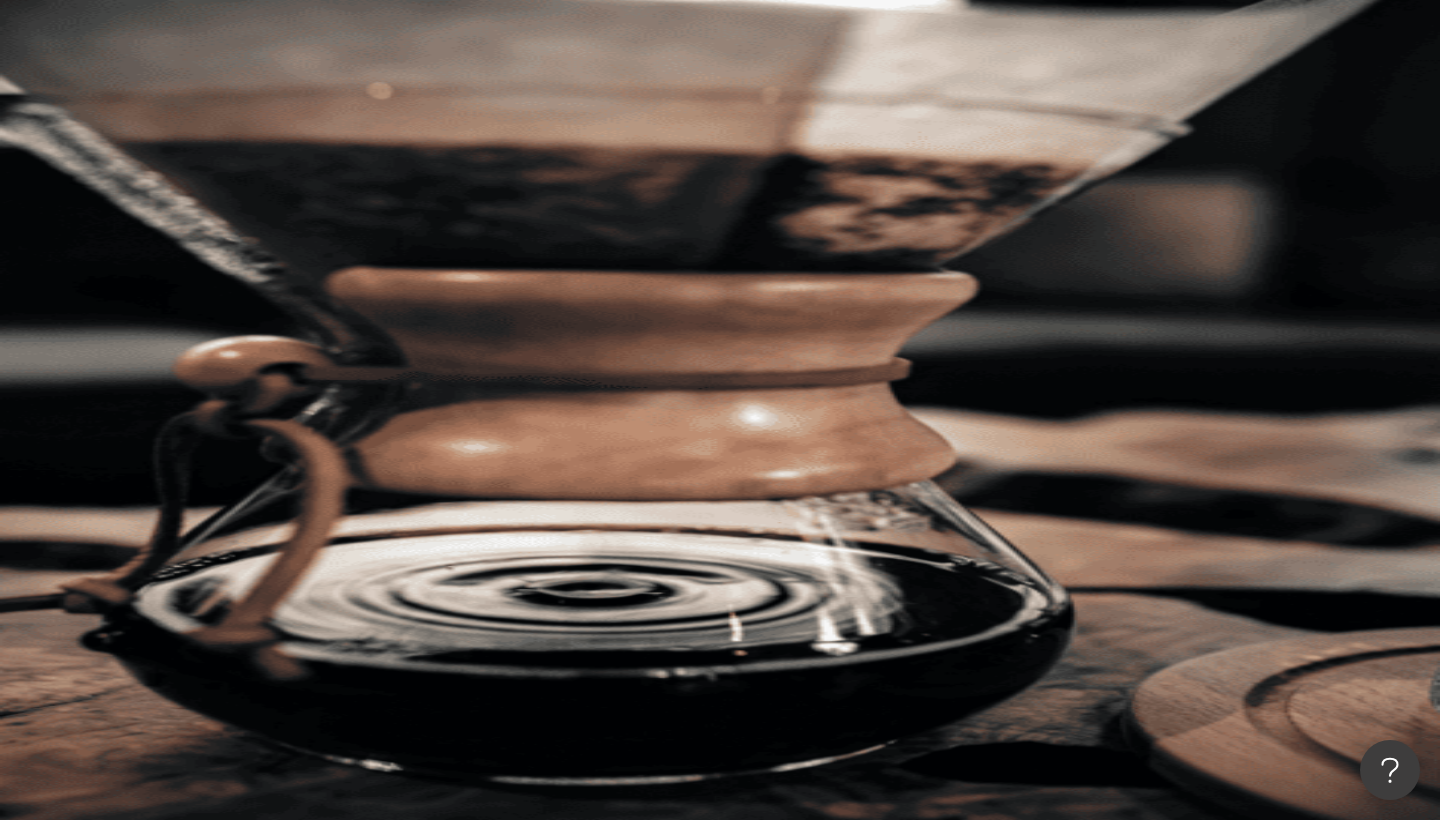 type on "**" 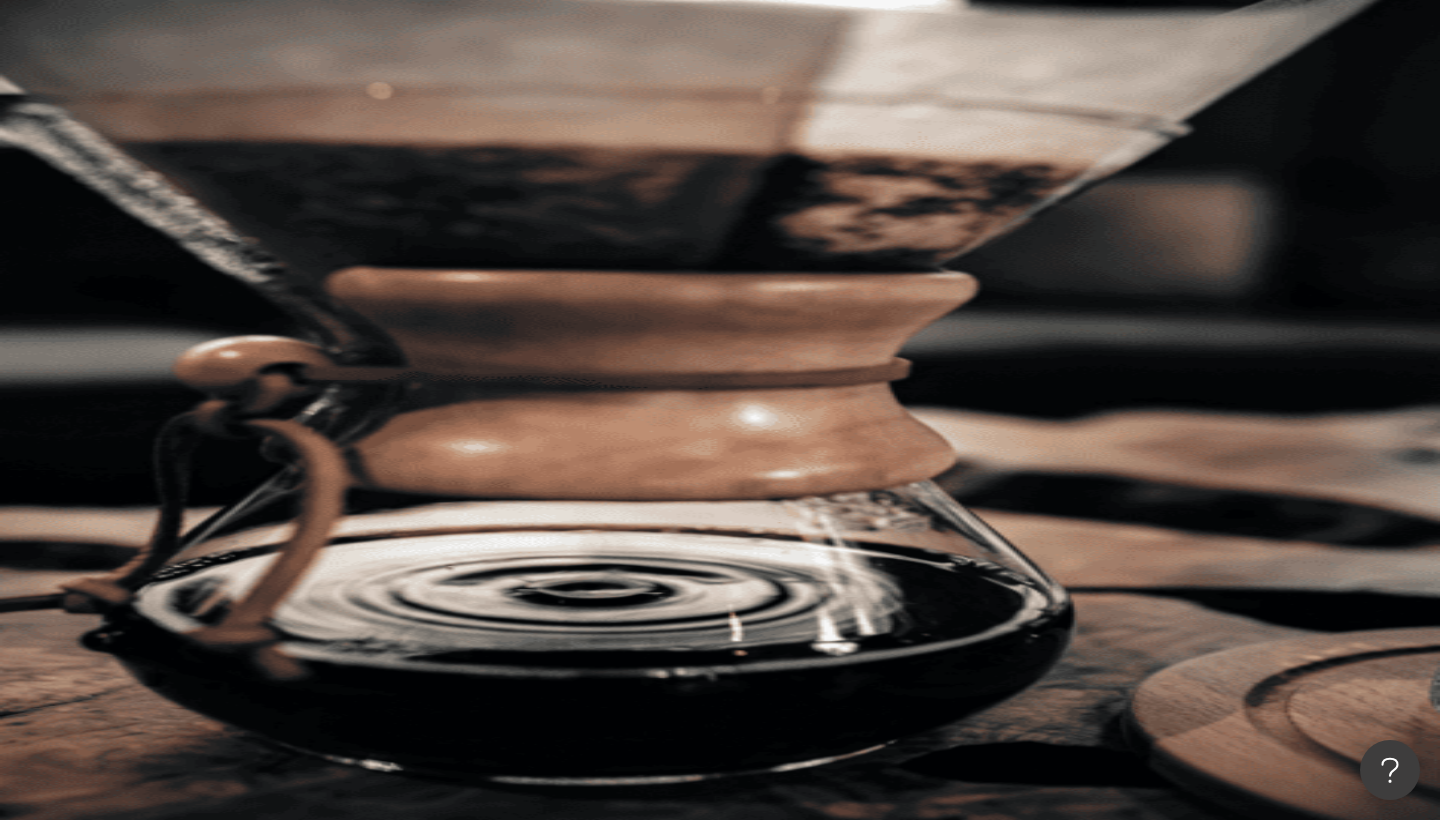 click on "搜尋" at bounding box center (282, 171) 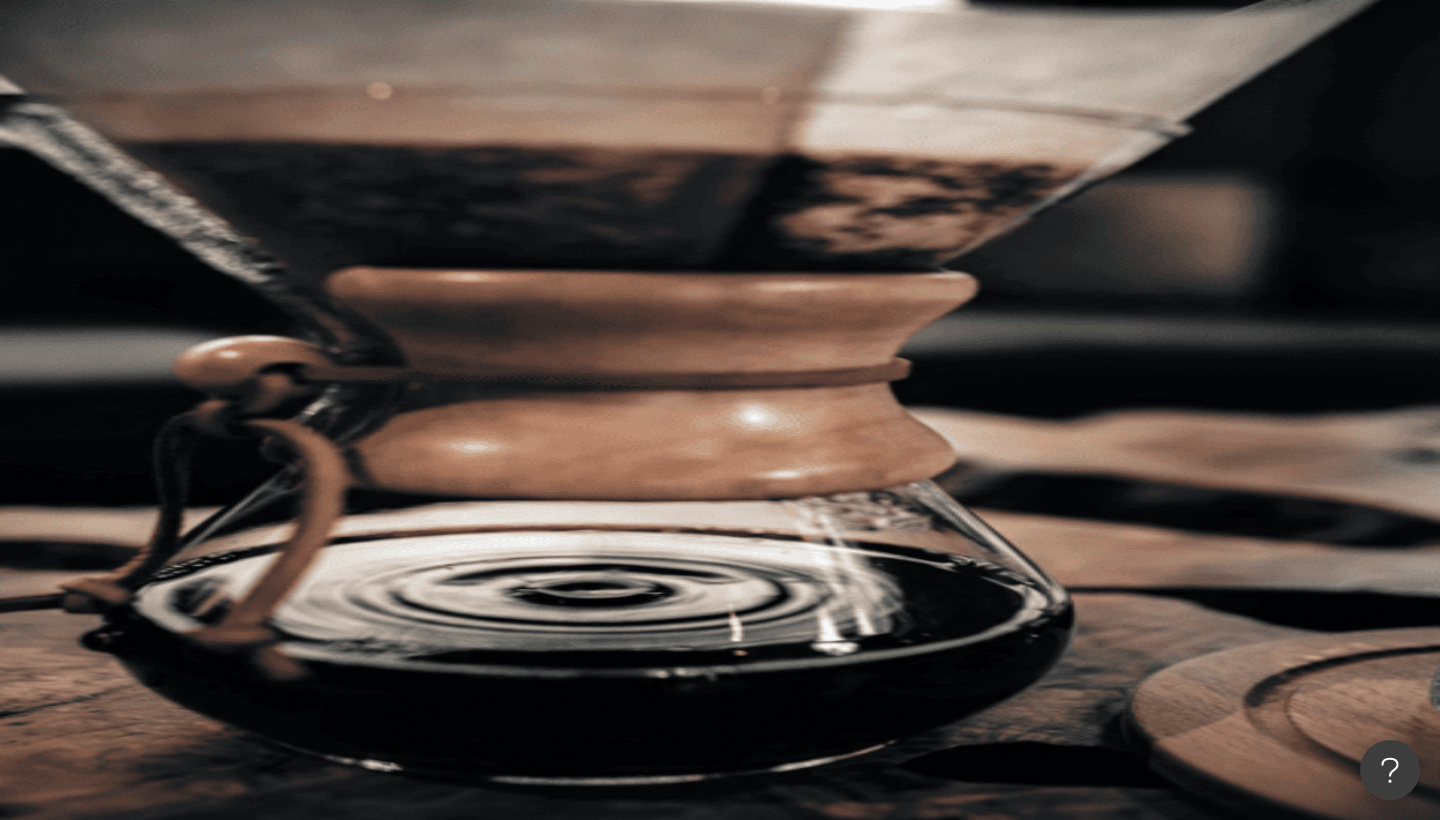 scroll, scrollTop: 0, scrollLeft: 0, axis: both 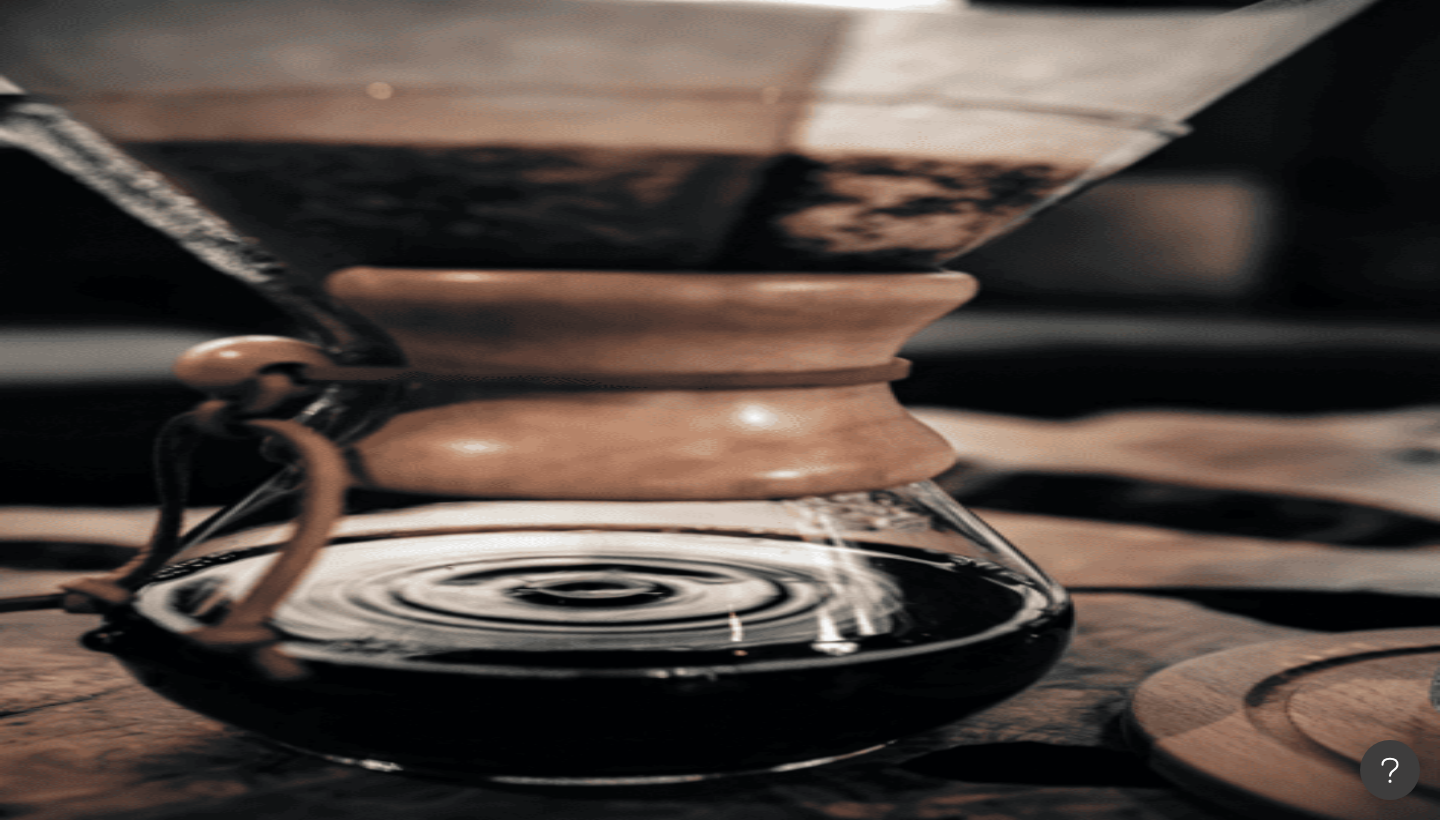 click 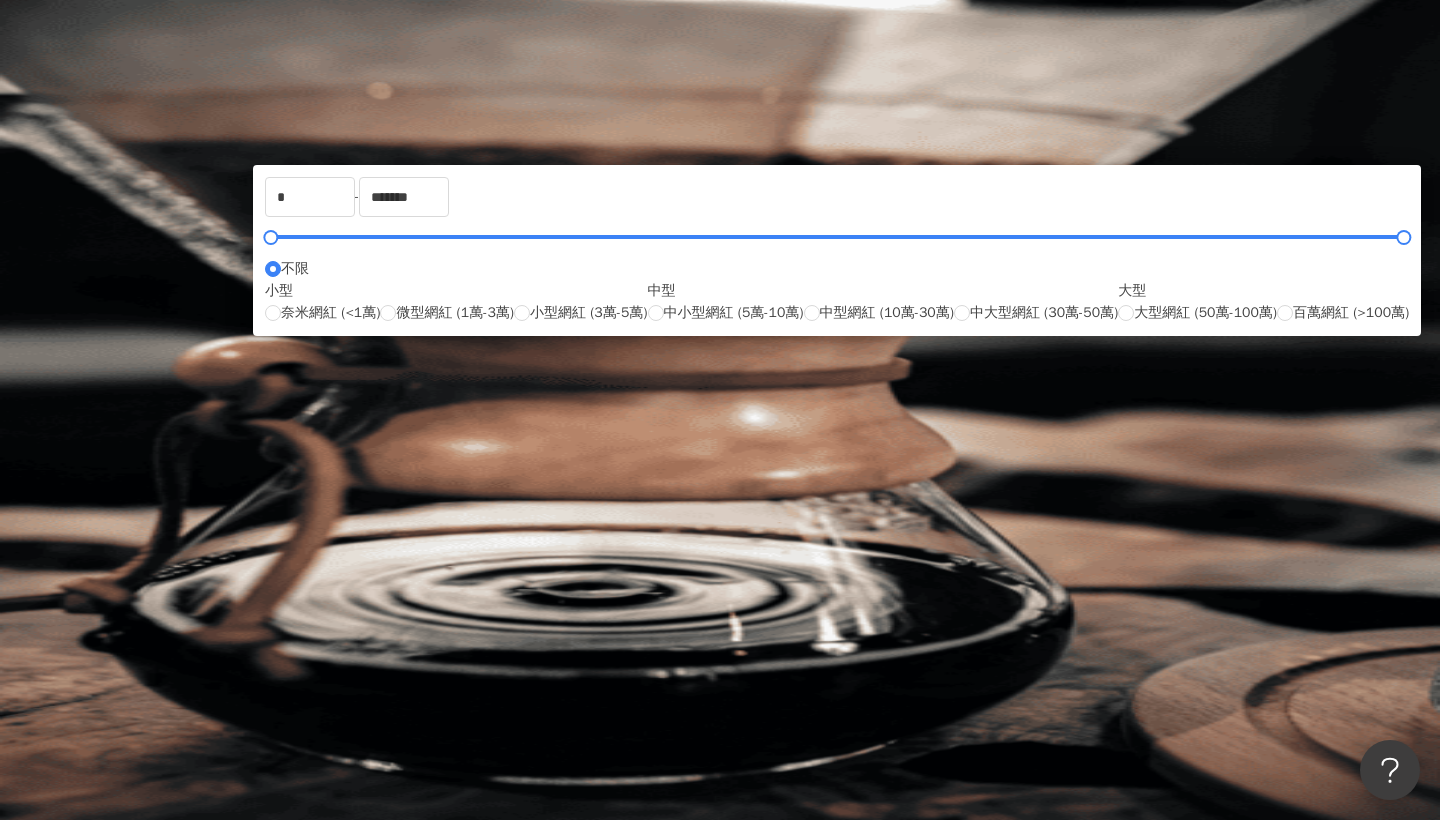 click on "互動率" at bounding box center [290, 391] 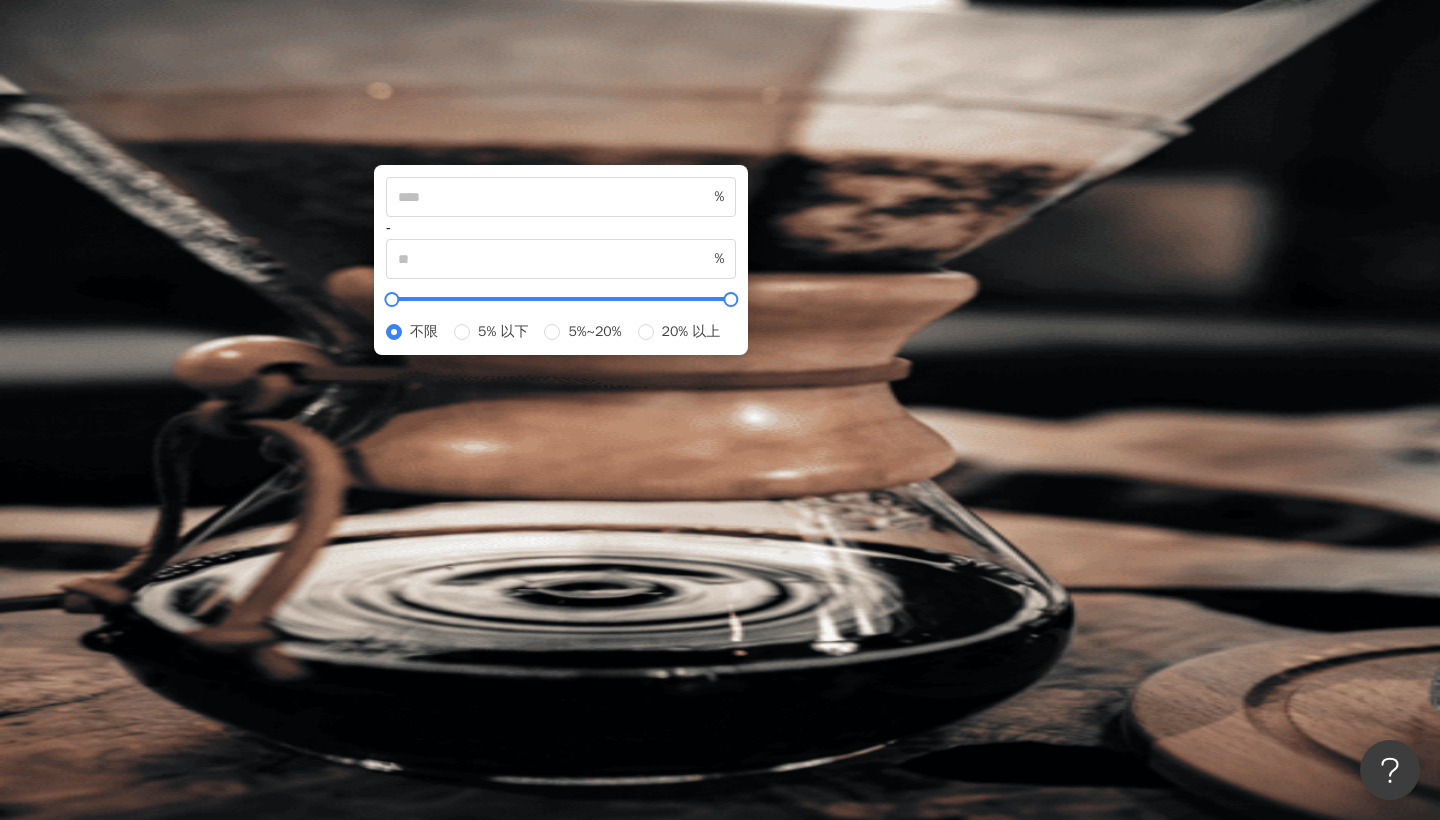 click on "追蹤數" at bounding box center [290, 351] 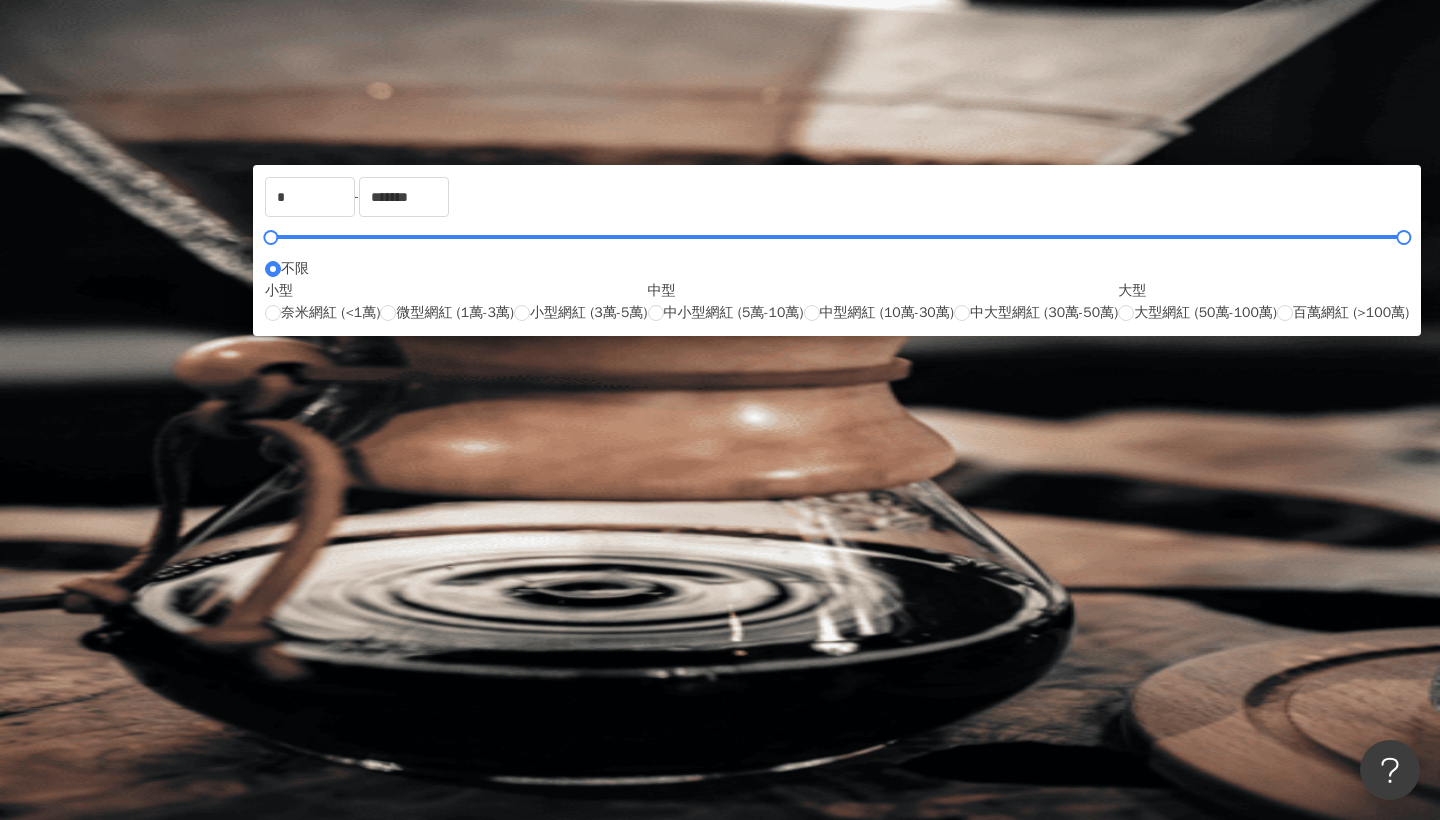 click on "互動率" at bounding box center [290, 391] 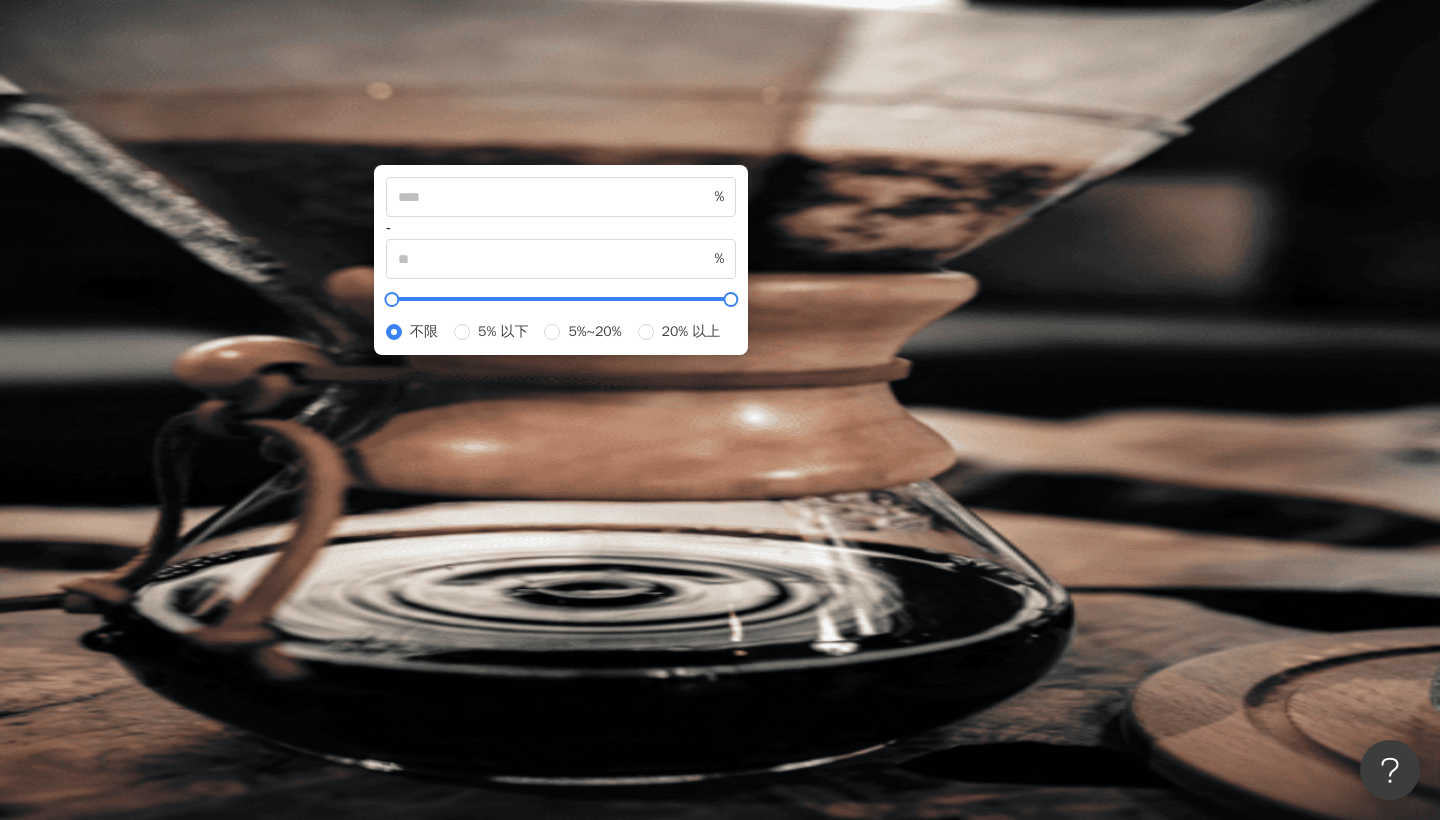 click on "您可能感興趣： 素食  吃素  呷菜  veganfood  葷素" at bounding box center (838, 211) 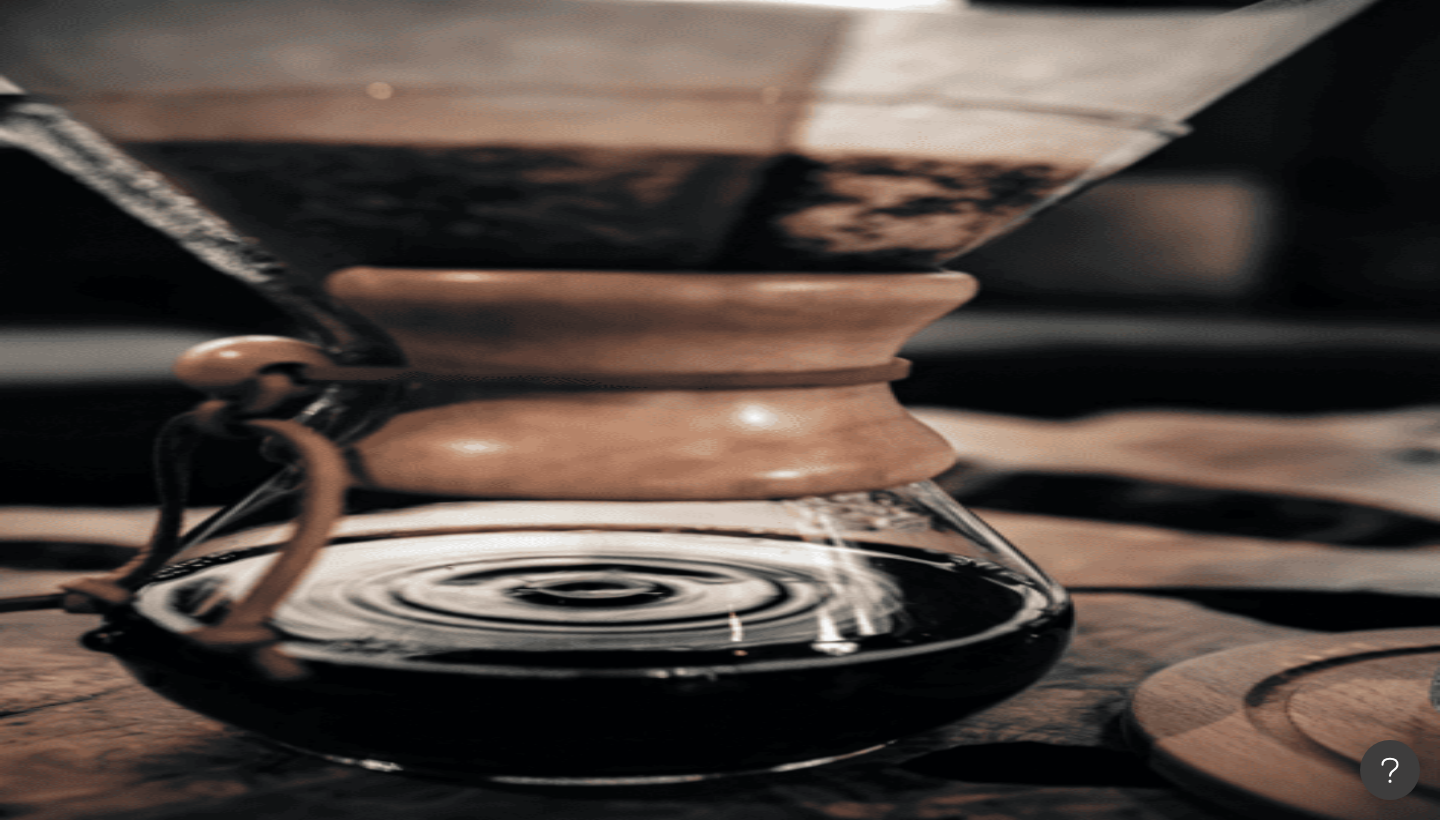 click 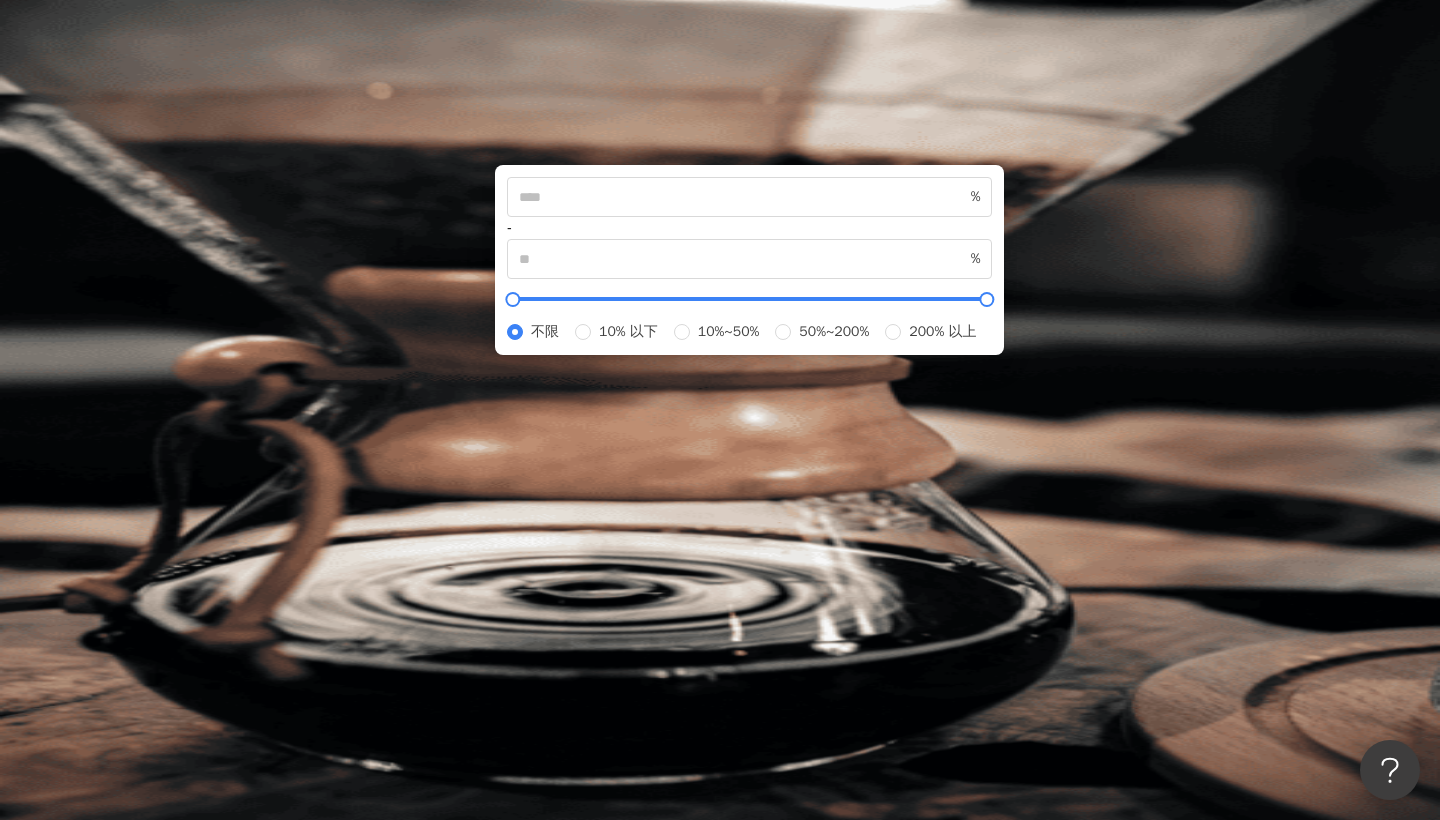 click 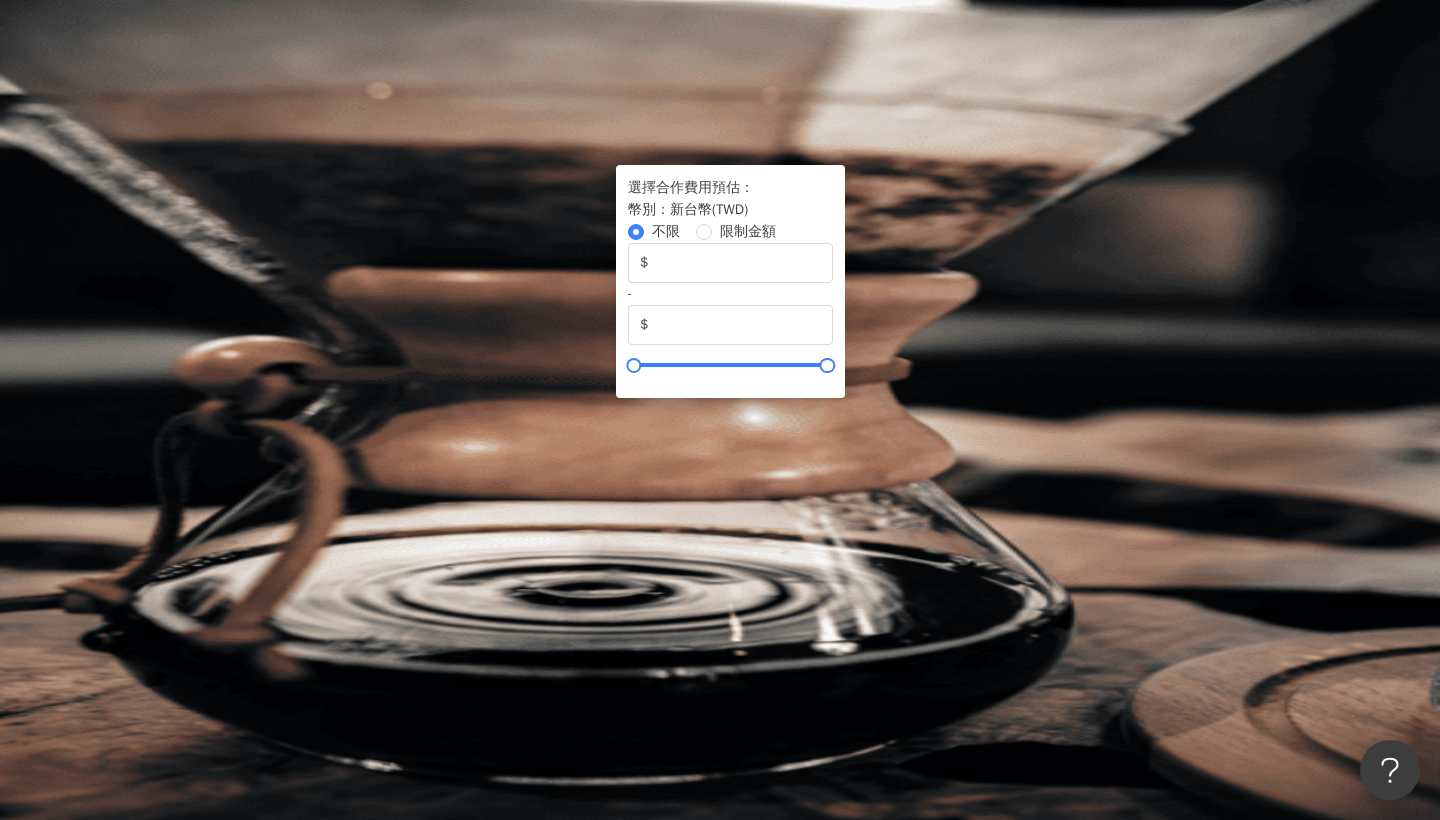 click 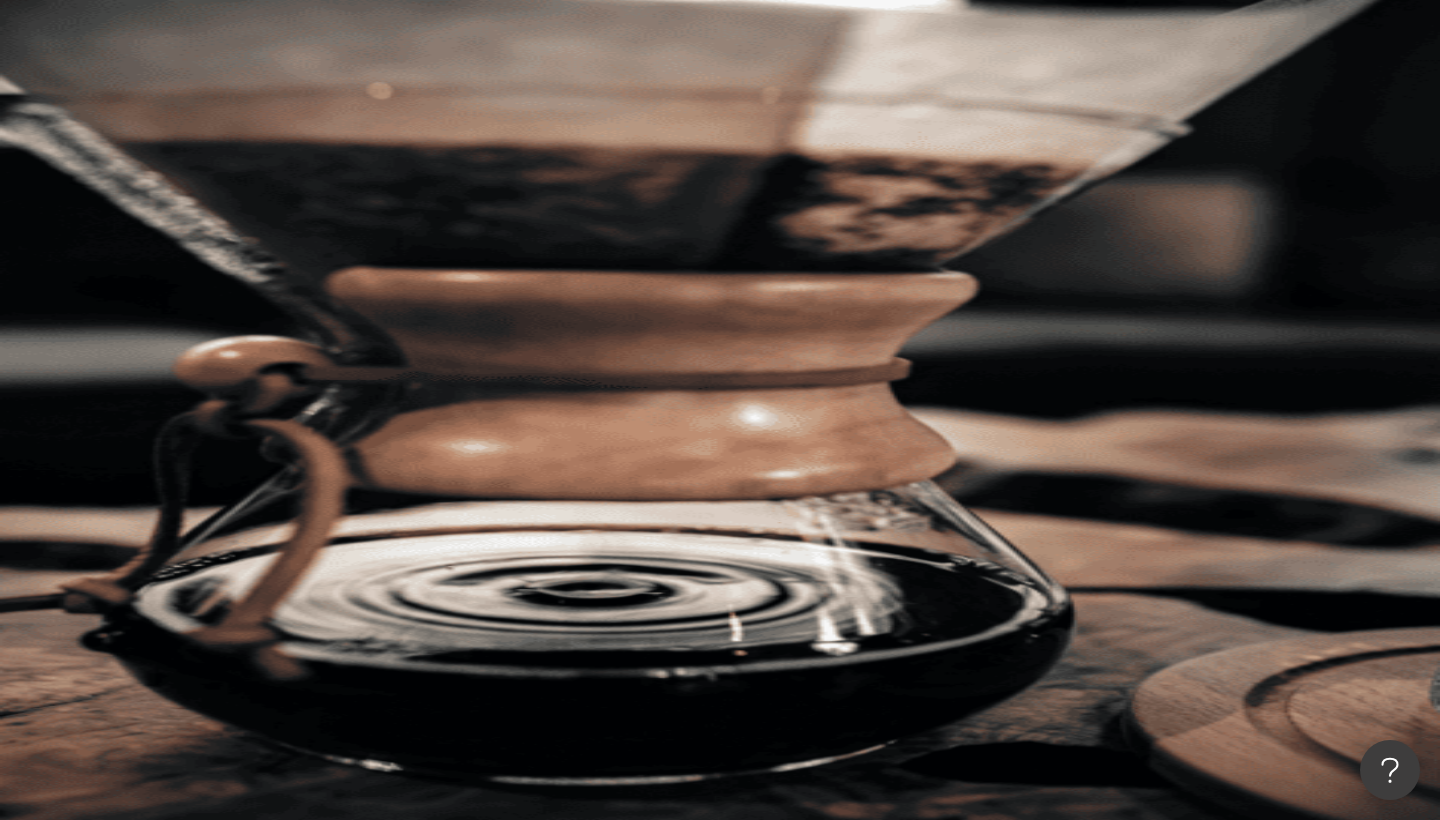 click 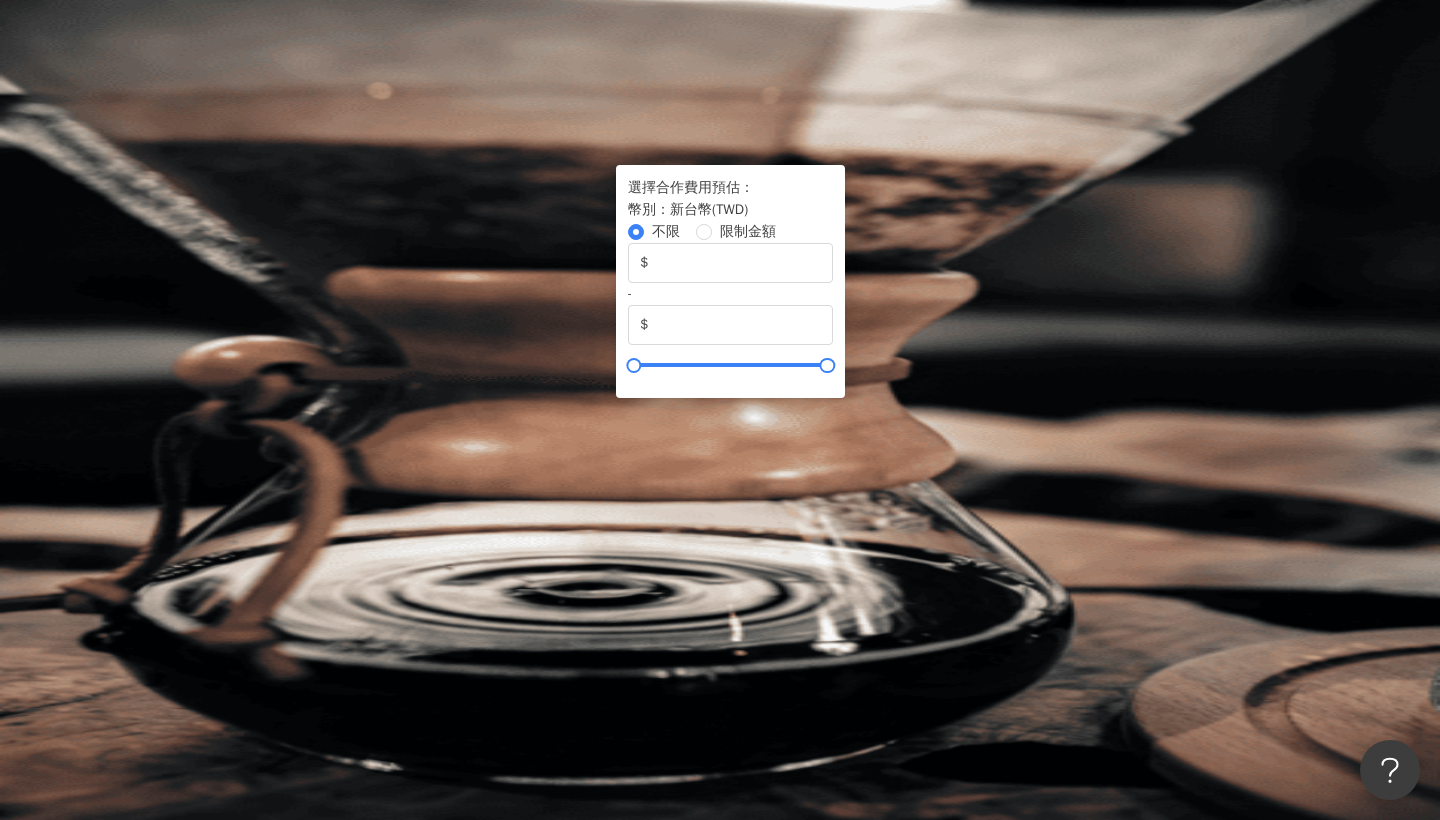 click on "更多篩選" at bounding box center [296, 431] 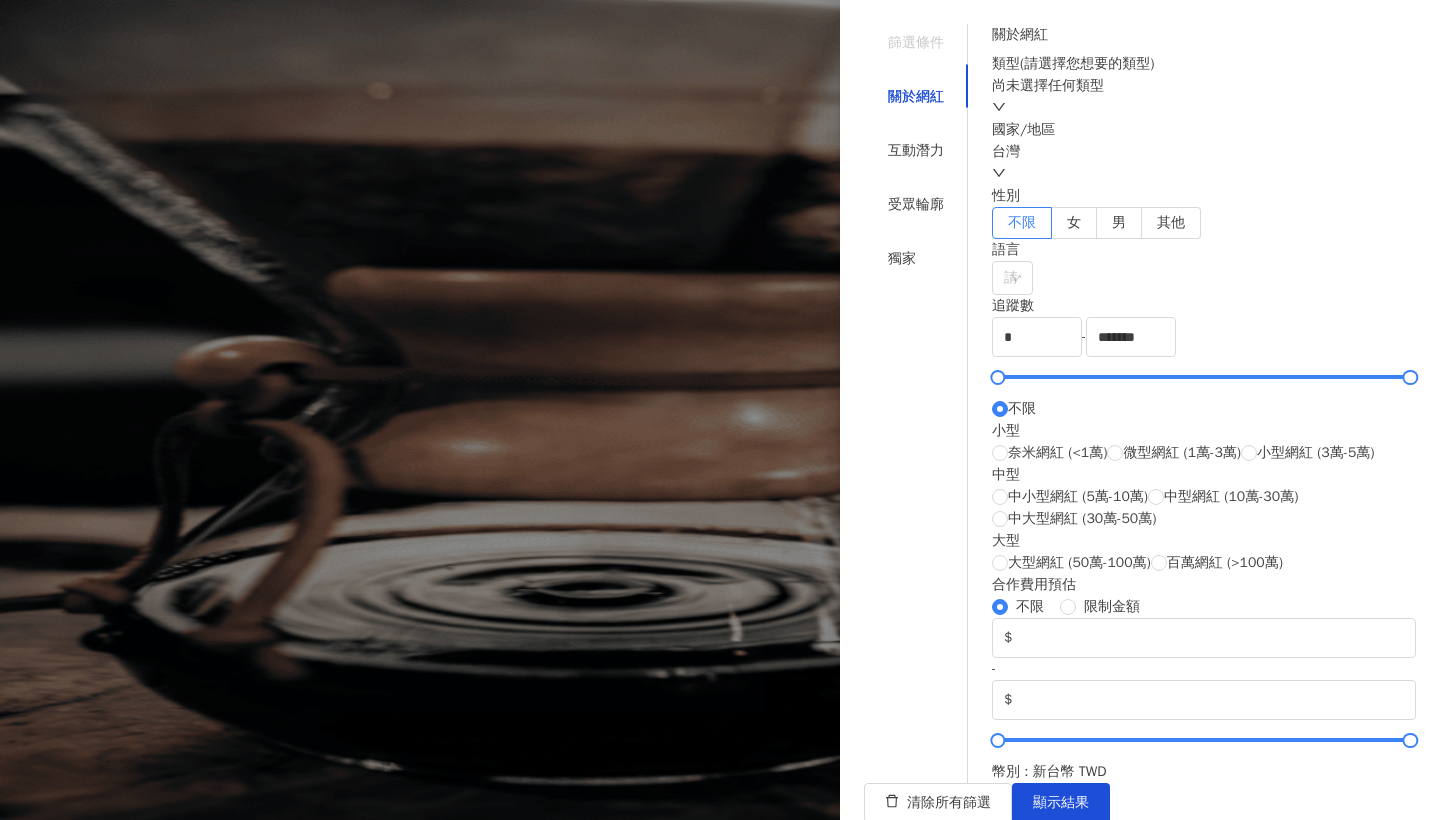 click at bounding box center [720, 410] 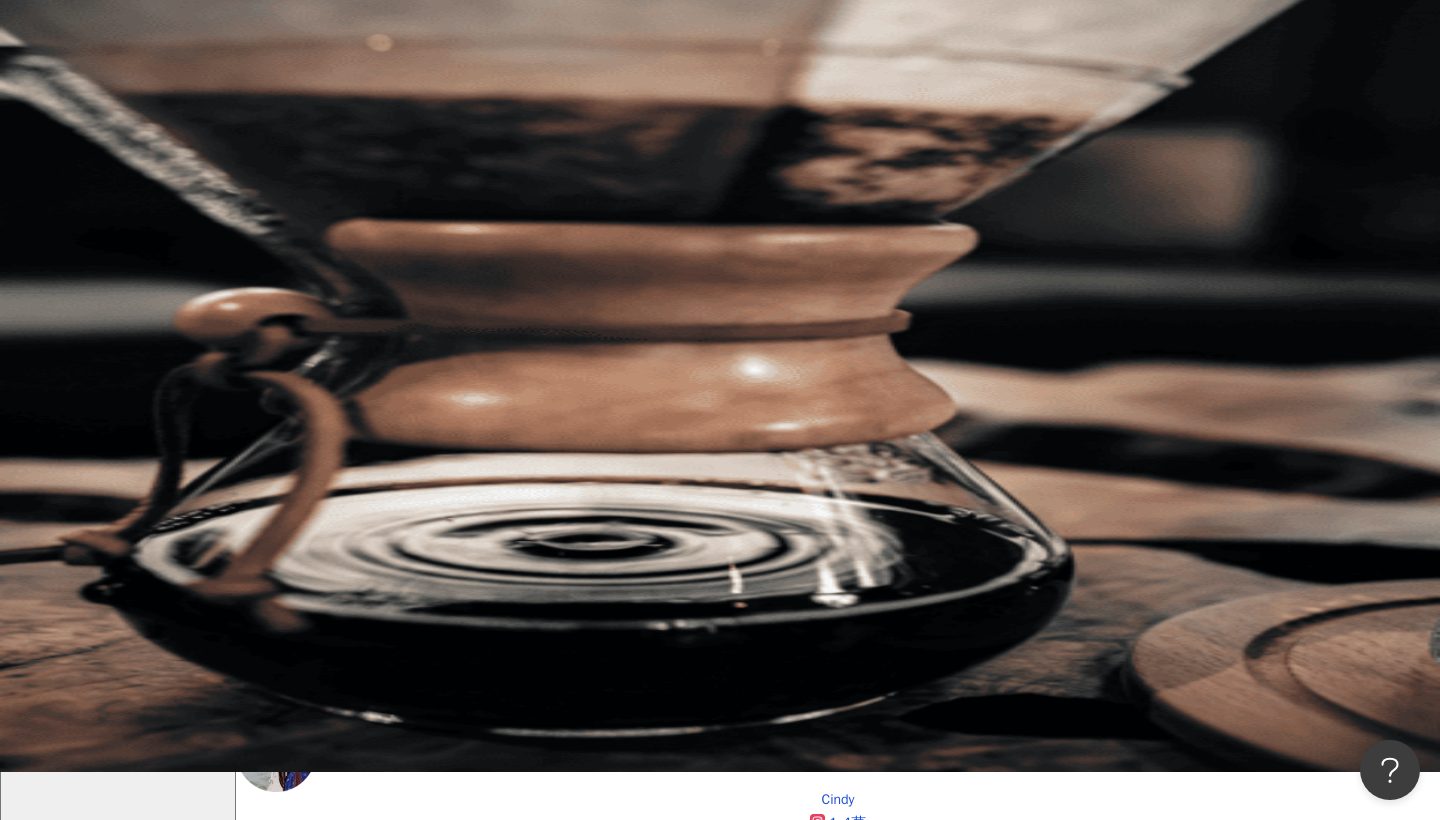 scroll, scrollTop: 49, scrollLeft: 0, axis: vertical 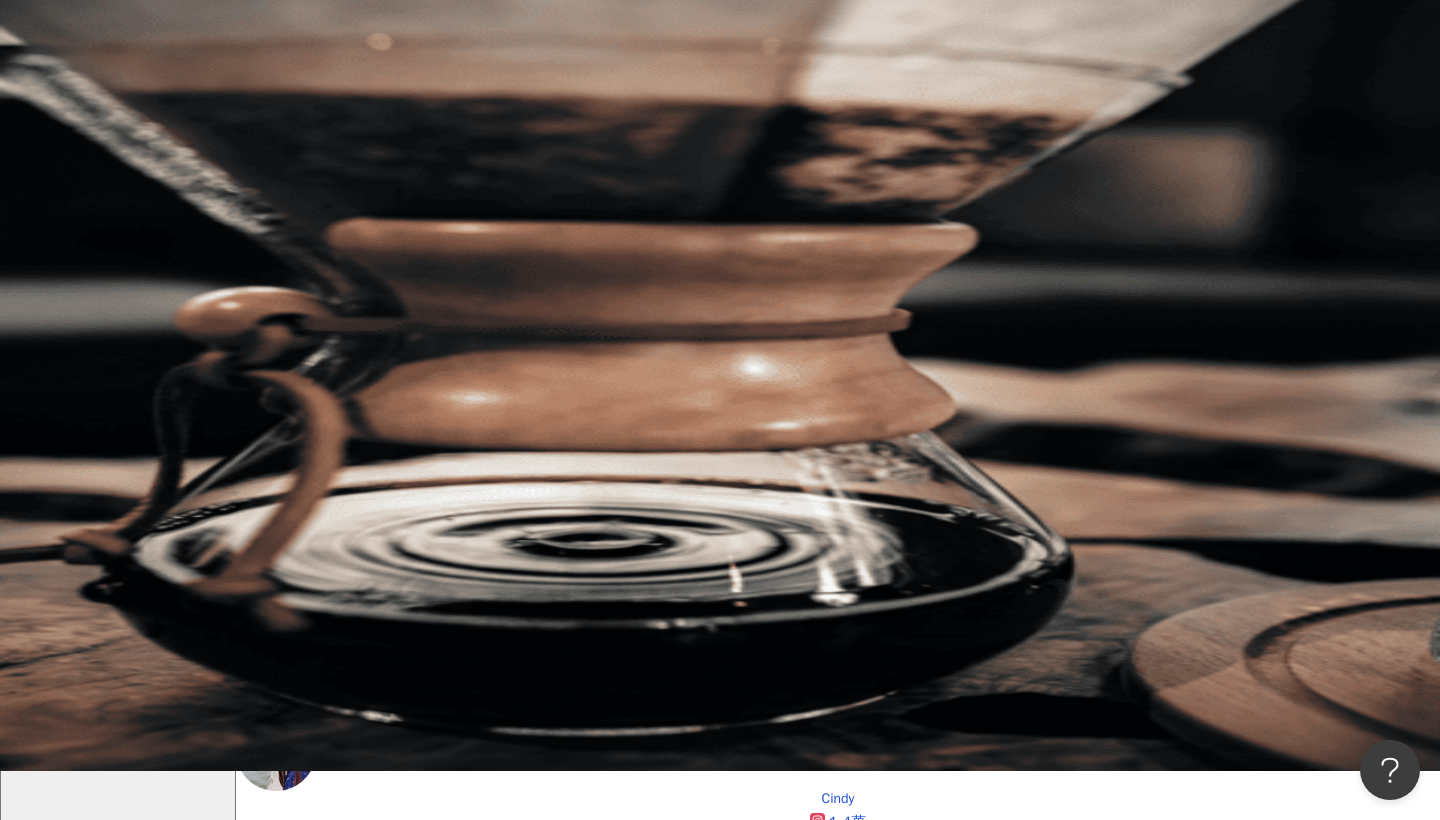 click on "AI  開啟 AI  關閉" at bounding box center (1406, 477) 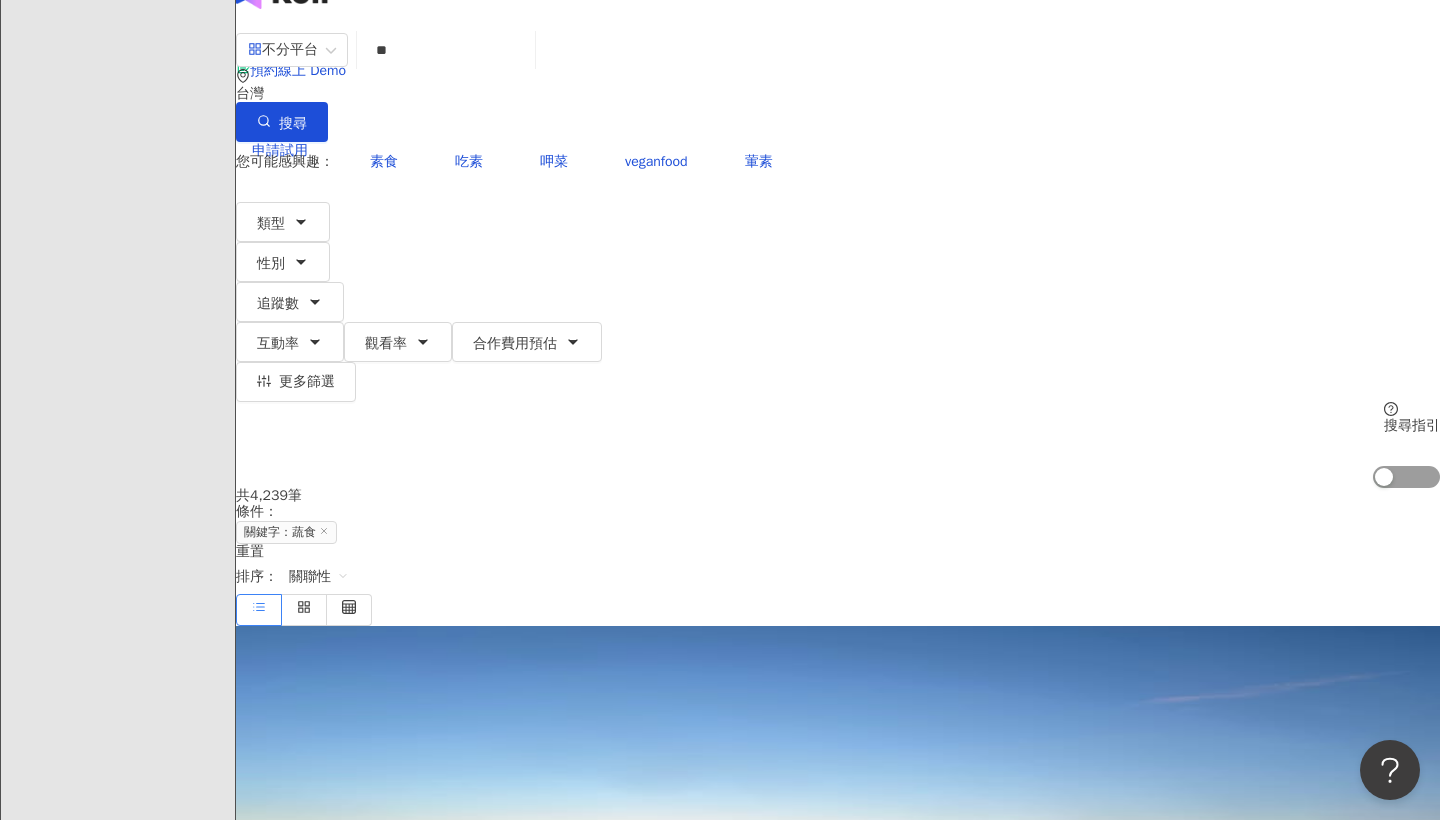 click on "AI  開啟 AI  關閉" at bounding box center [1406, 477] 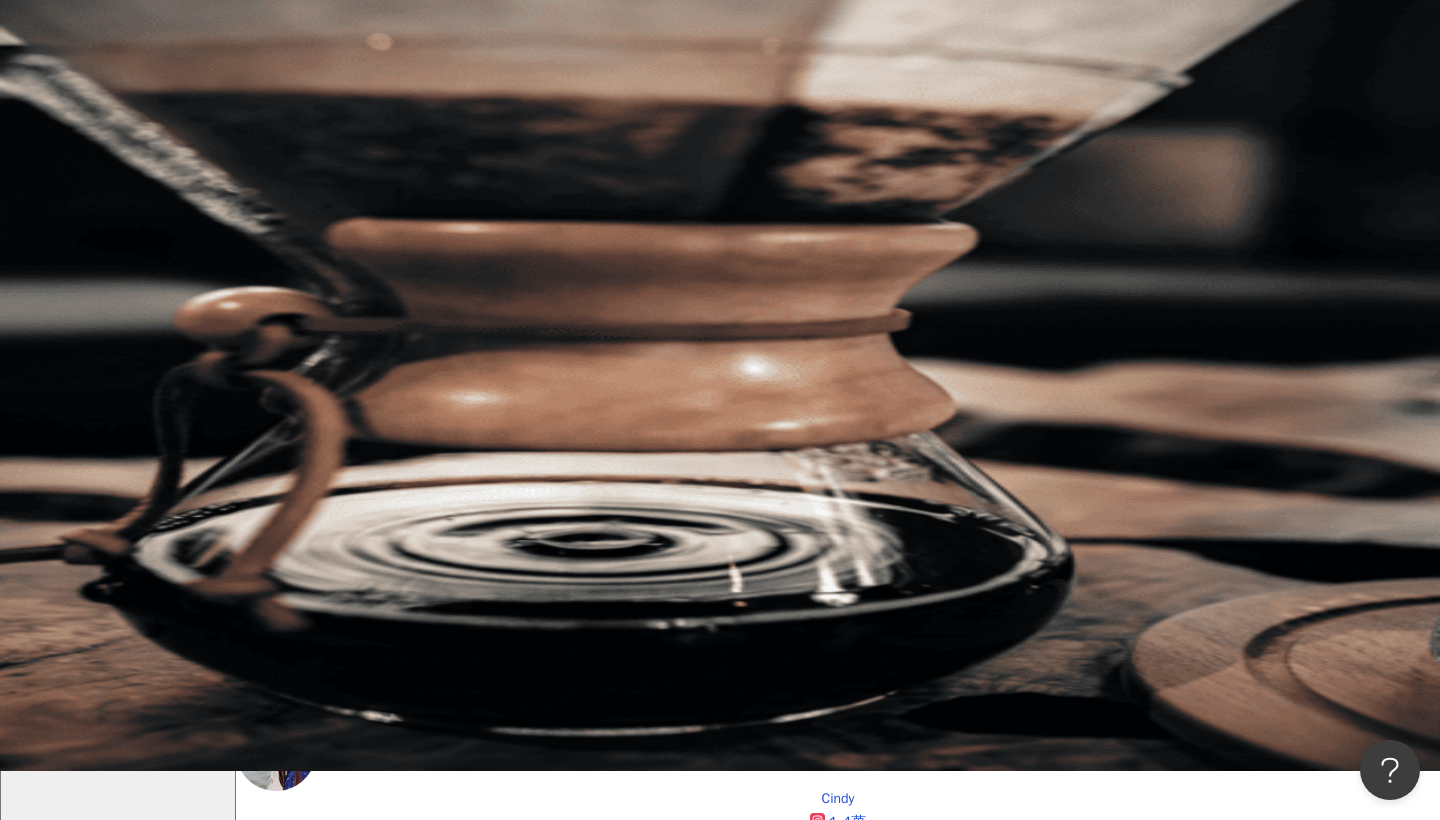 click on "您可能感興趣： 素食  吃素  呷菜  veganfood  葷素  類型 性別 追蹤數 互動率 觀看率 合作費用預估  更多篩選 篩選條件 關於網紅 互動潛力 受眾輪廓 獨家 關於網紅 類型  ( 請選擇您想要的類型 ) 尚未選擇任何類型 國家/地區 台灣 性別 不限 女 男 其他 語言     請選擇或搜尋 追蹤數 *  -  ******* 不限 小型 奈米網紅 (<1萬) 微型網紅 (1萬-3萬) 小型網紅 (3萬-5萬) 中型 中小型網紅 (5萬-10萬) 中型網紅 (10萬-30萬) 中大型網紅 (30萬-50萬) 大型 大型網紅 (50萬-100萬) 百萬網紅 (>100萬) 合作費用預估 不限 限制金額 $ *  -  $ ******* 幣別 : 新台幣 TWD 清除所有篩選 顯示結果 *  -  ******* 不限 小型 奈米網紅 (<1萬) 微型網紅 (1萬-3萬) 小型網紅 (3萬-5萬) 中型 中小型網紅 (5萬-10萬) 中型網紅 (10萬-30萬) 中大型網紅 (30萬-50萬) 大型 大型網紅 (50萬-100萬) 百萬網紅 (>100萬) %  -  % 不限 5% 以下 5%~20% 20% 以上" at bounding box center [838, 315] 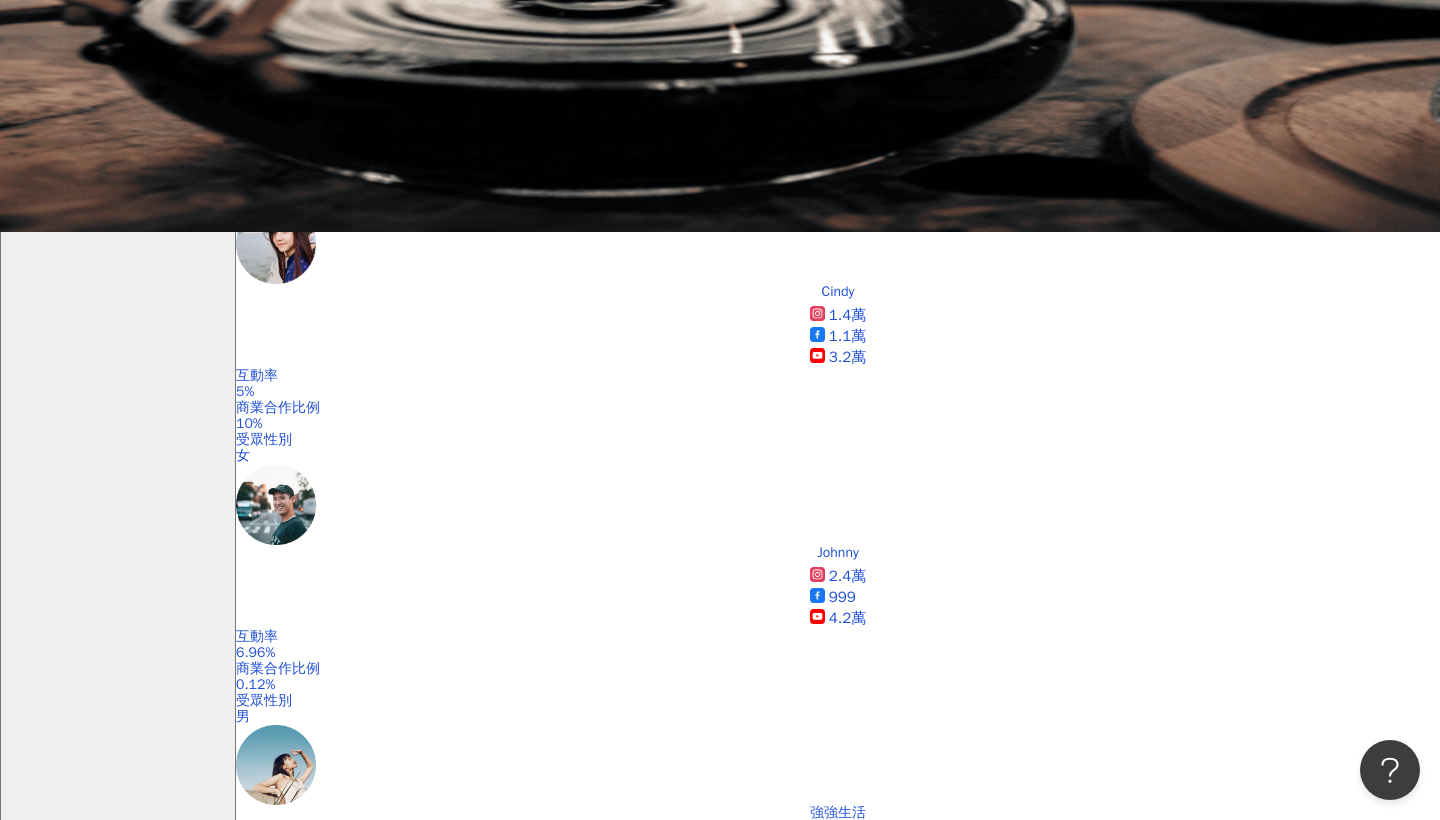 scroll, scrollTop: 589, scrollLeft: 0, axis: vertical 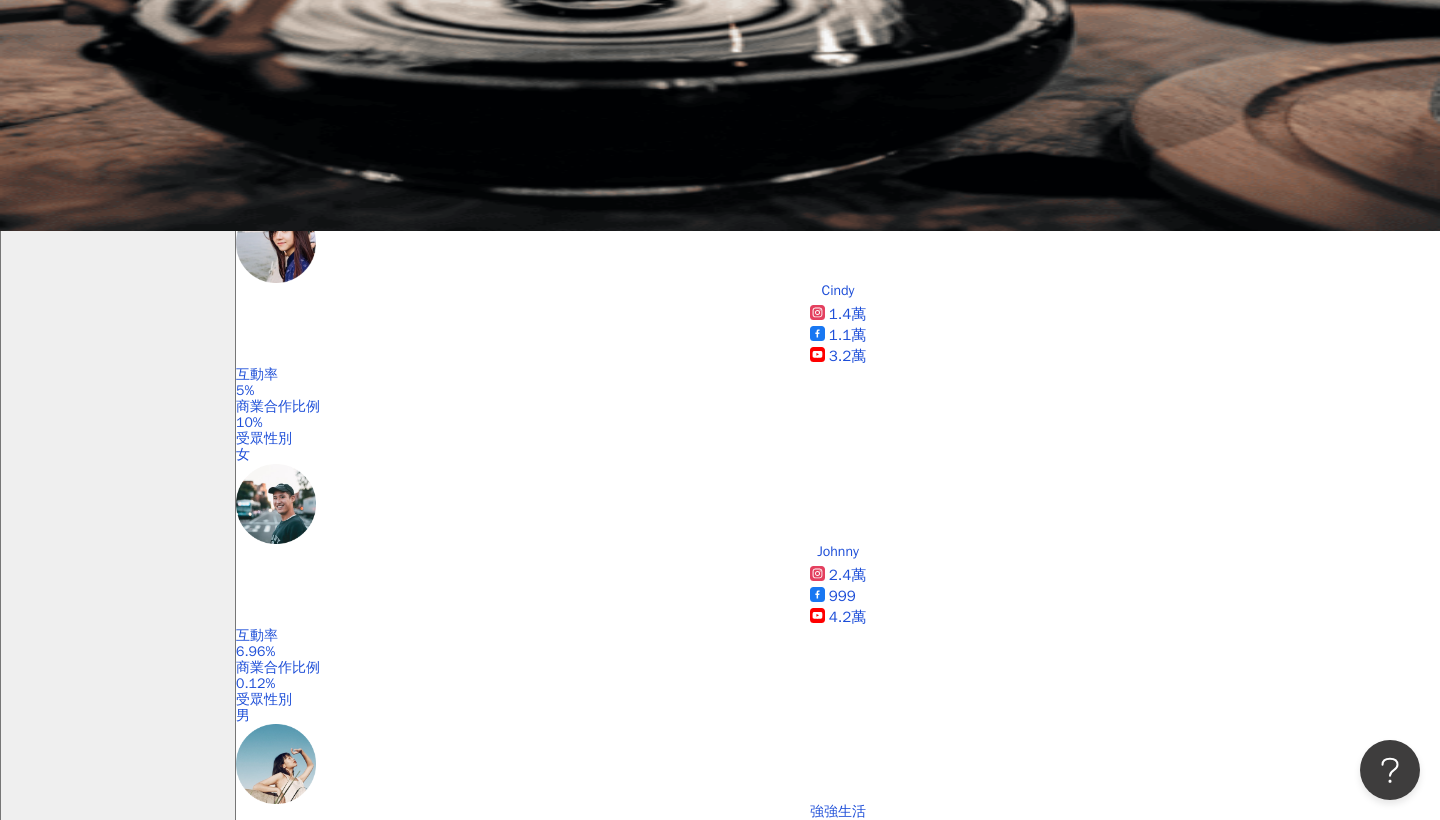 click on "餐廳
@maosu2022
台南市東區府東街43號1樓
🔹台南神農街夜晚街景
#台南美食 #台南" at bounding box center [1082, 1230] 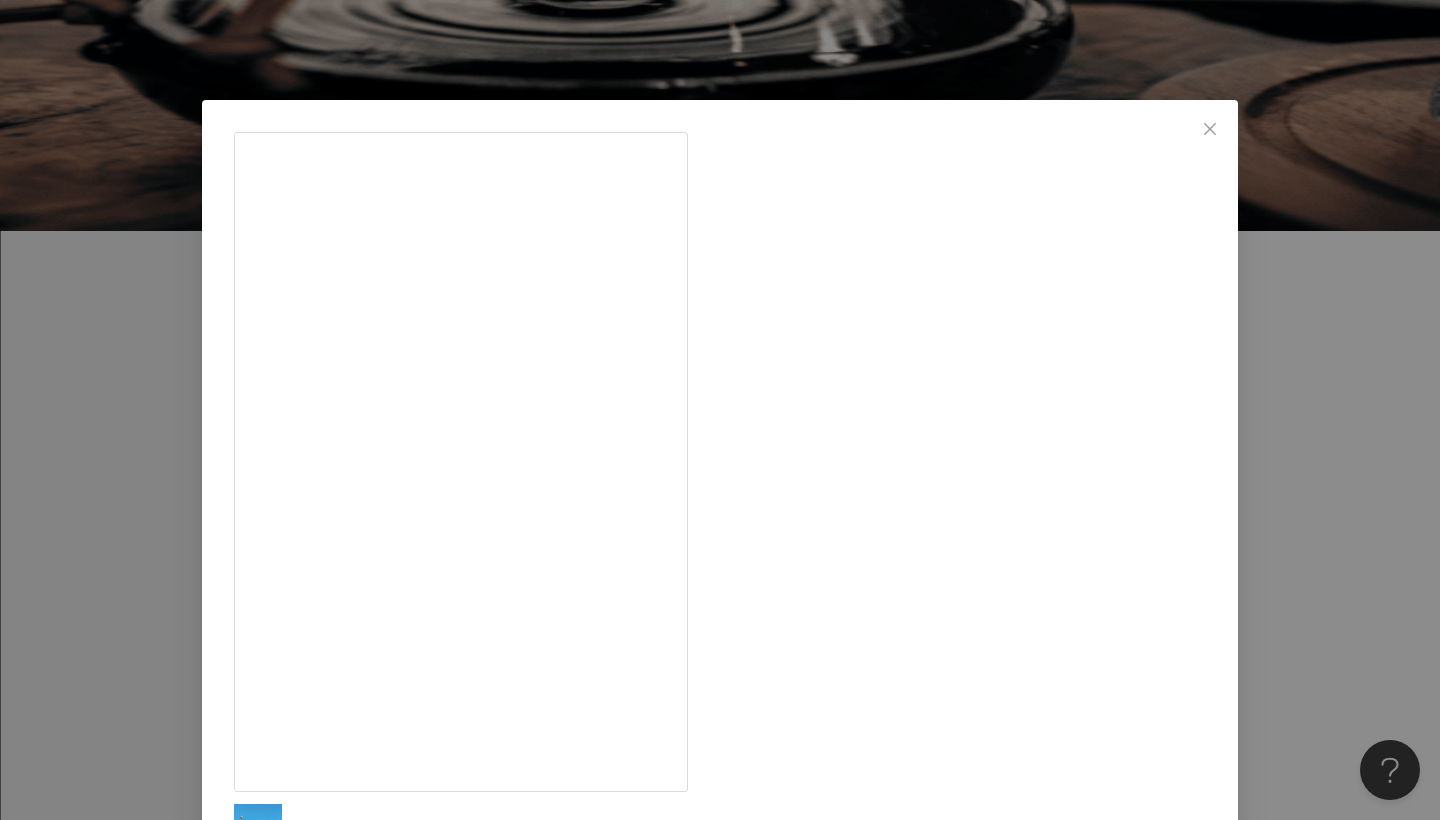click on "查看原始貼文" at bounding box center [276, 1082] 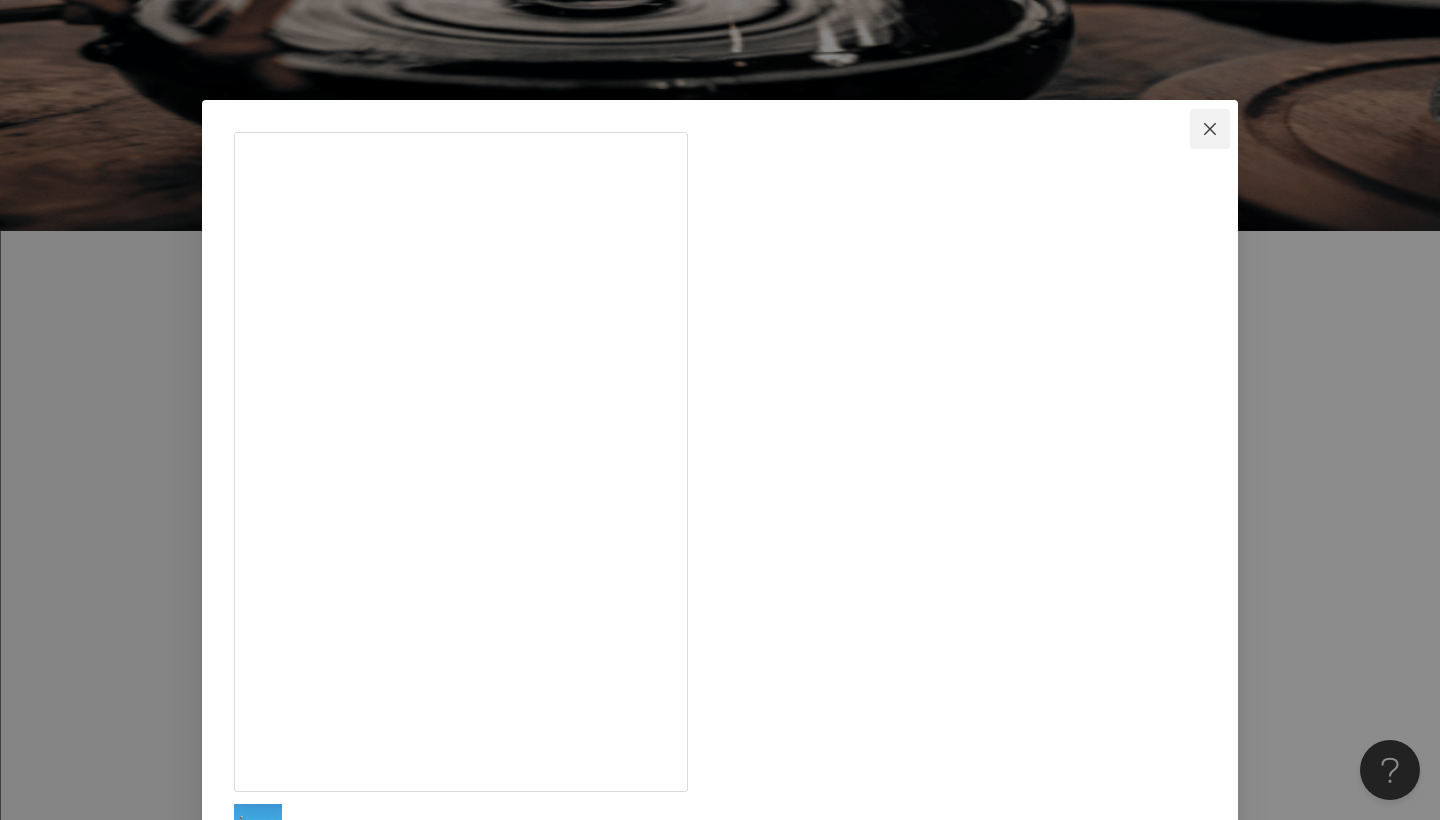 click 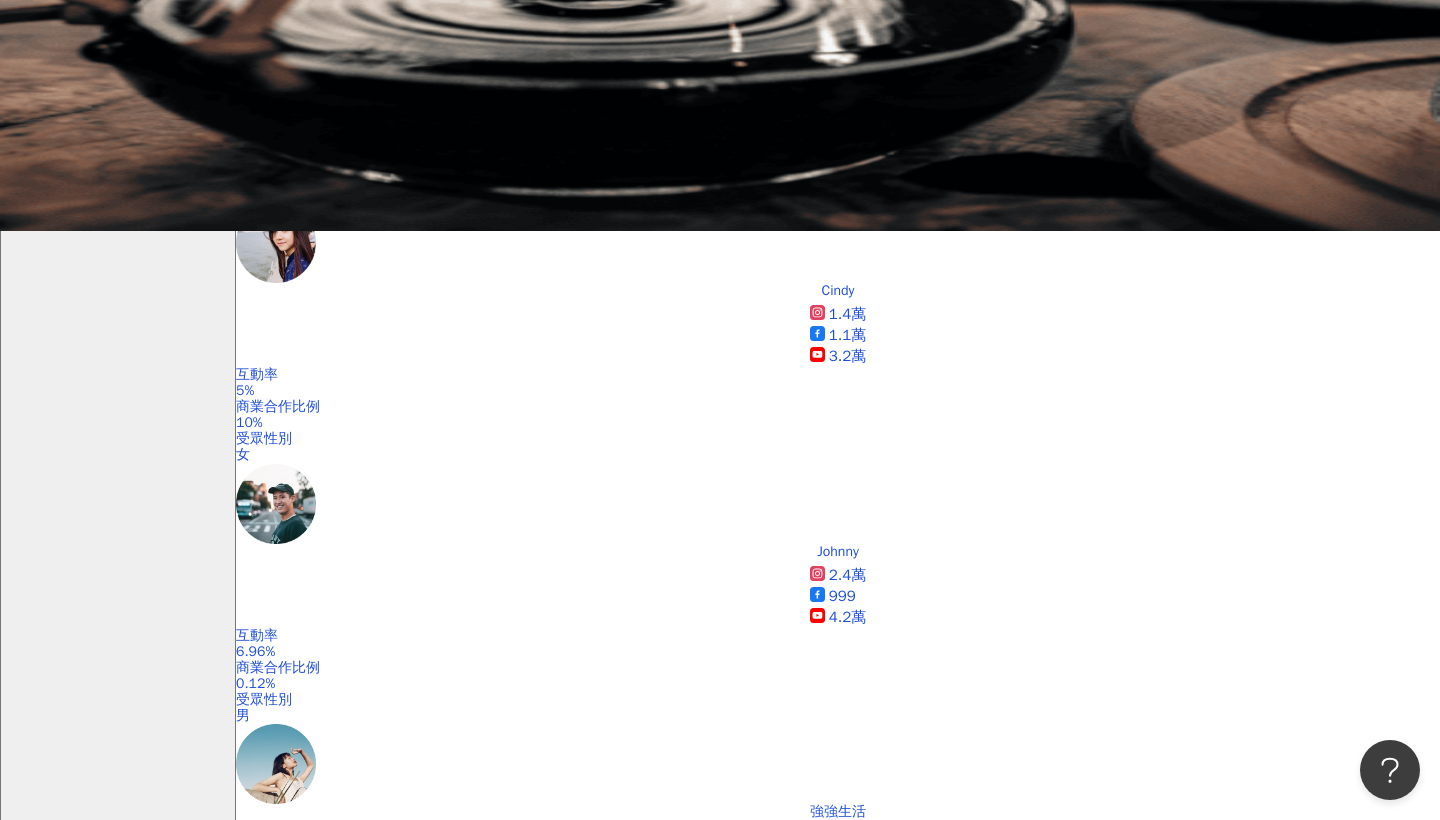 click on "文化店
@vivi_.0120
台南市東區中華東路三段336巷49號
🔹豆乳味增拉麵$175
🔹北海道奶濃素拉麵$165
🔹古早味香辣飯$50
#苷簞" at bounding box center (1081, 1318) 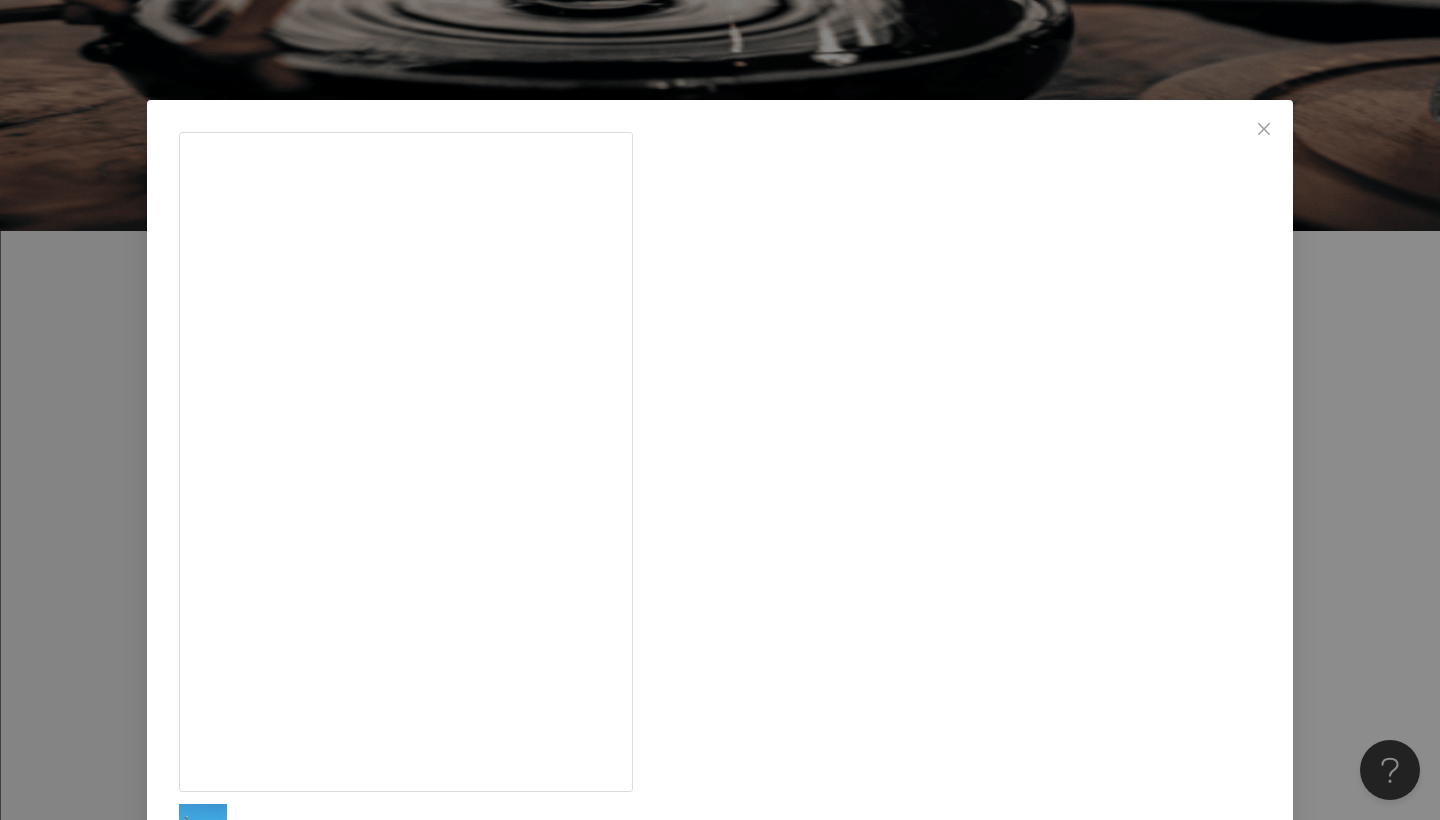 click on "查看原始貼文" at bounding box center (221, 1104) 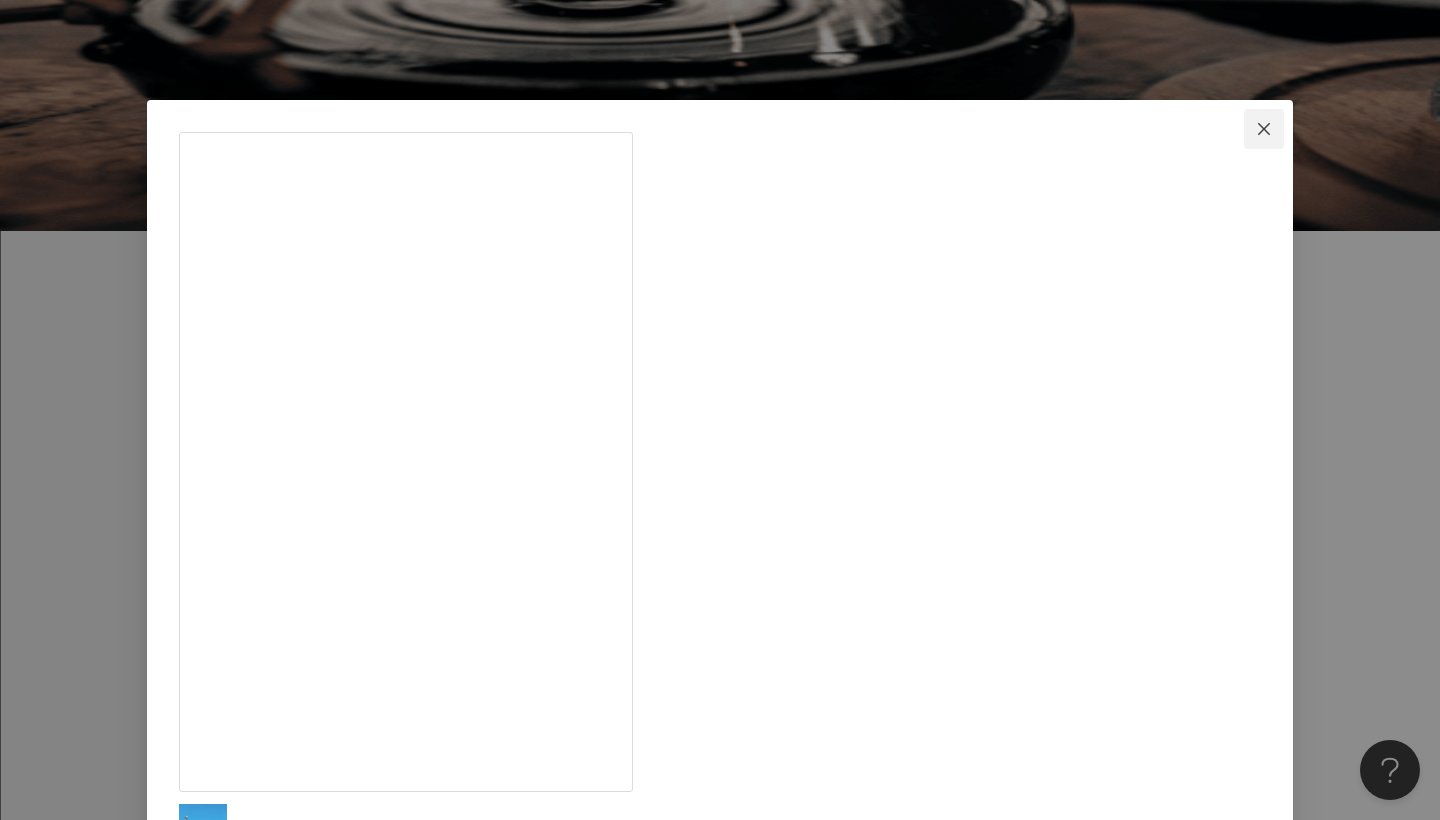 click 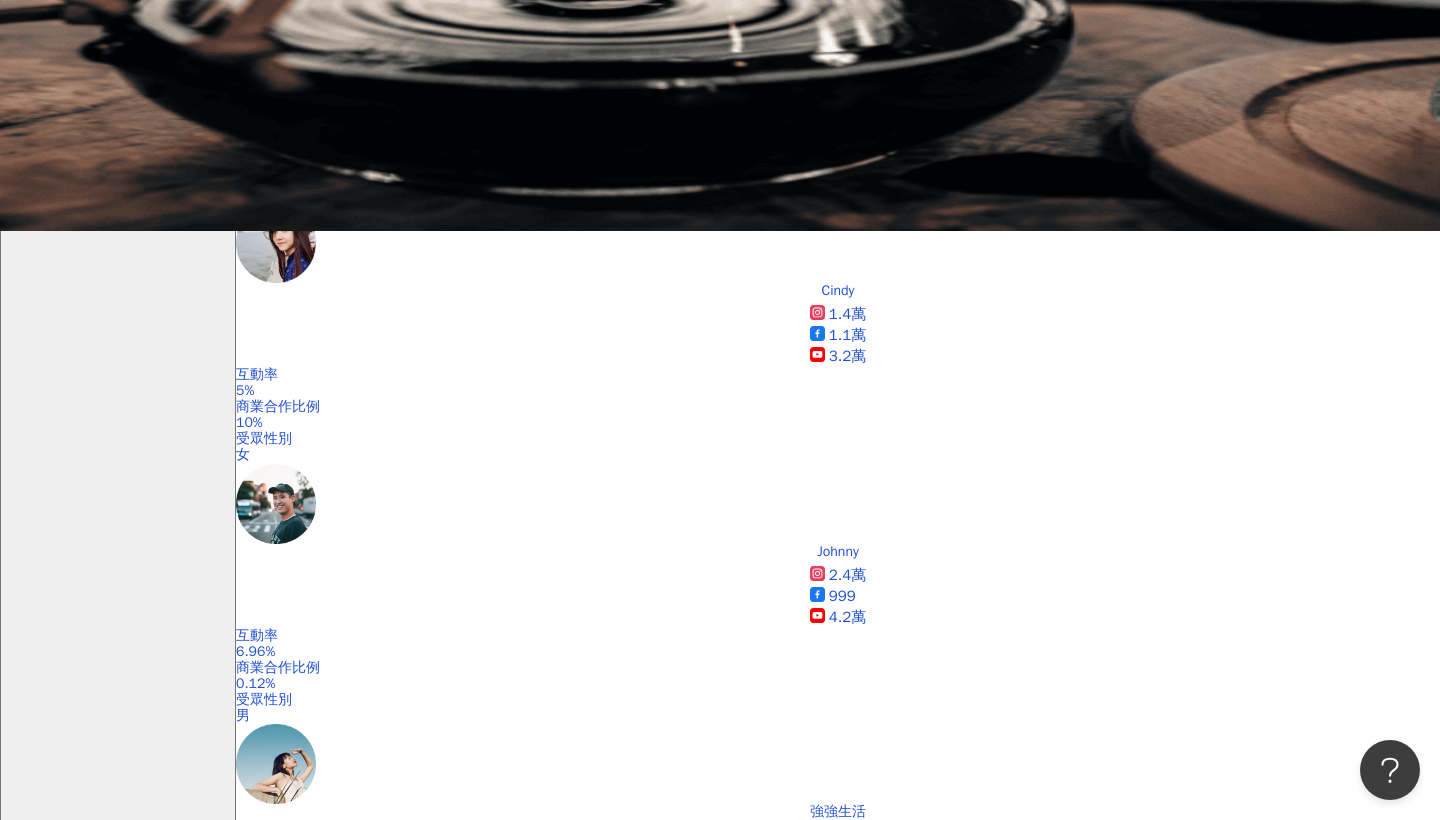 click on "台南市中西區新美街120號
#台南" at bounding box center (875, 1175) 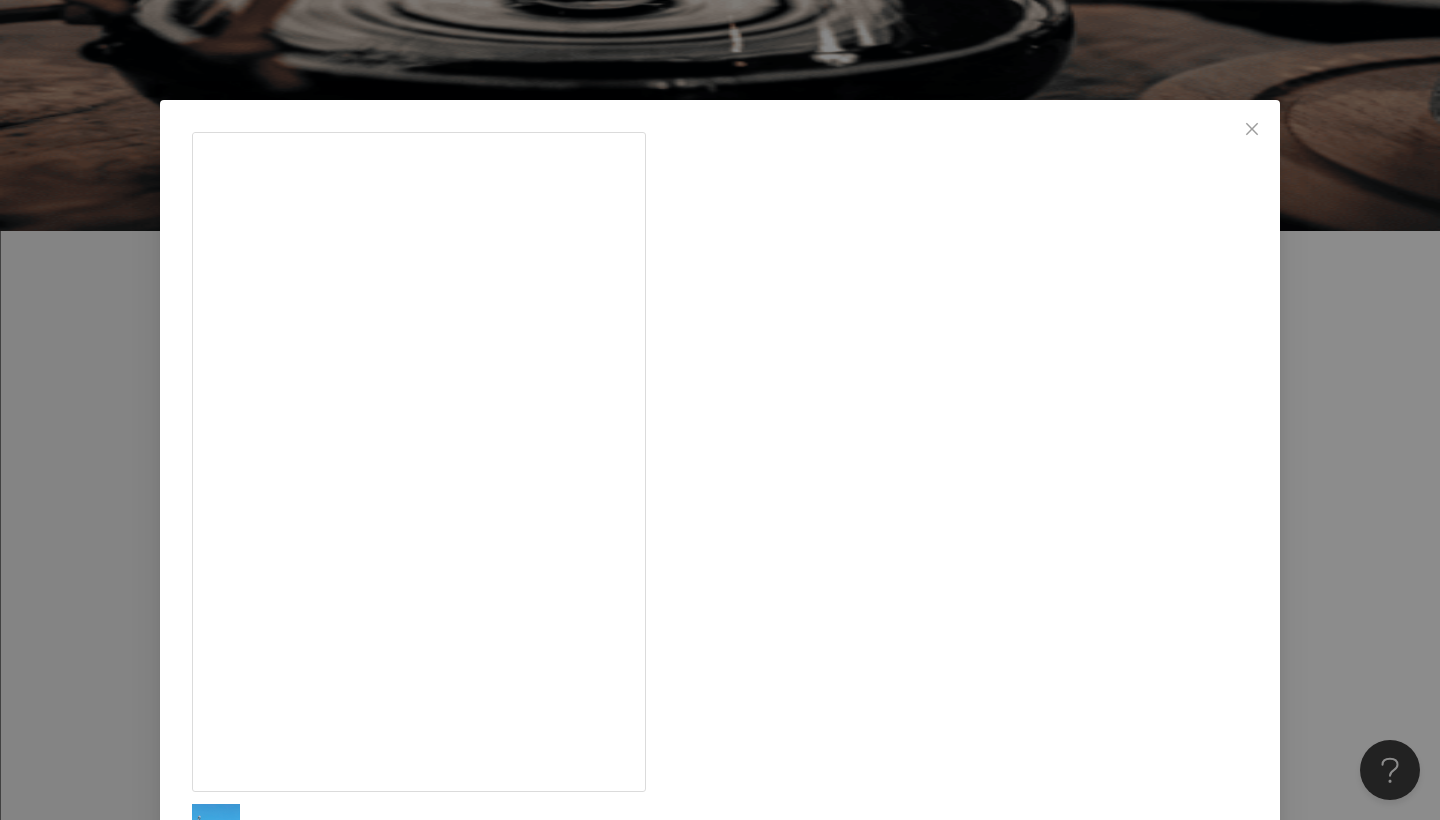 click on "查看原始貼文" at bounding box center (234, 1060) 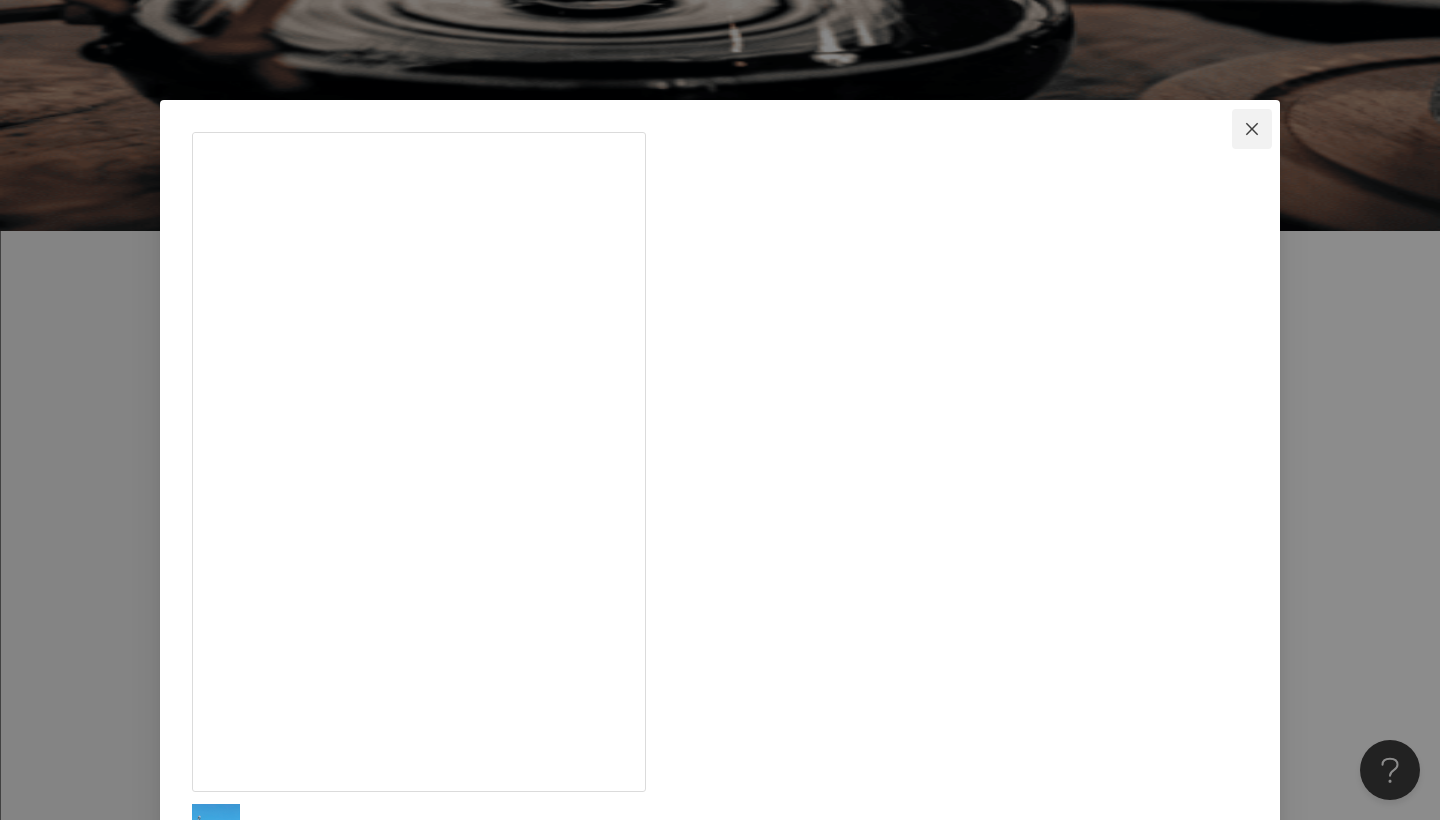 click 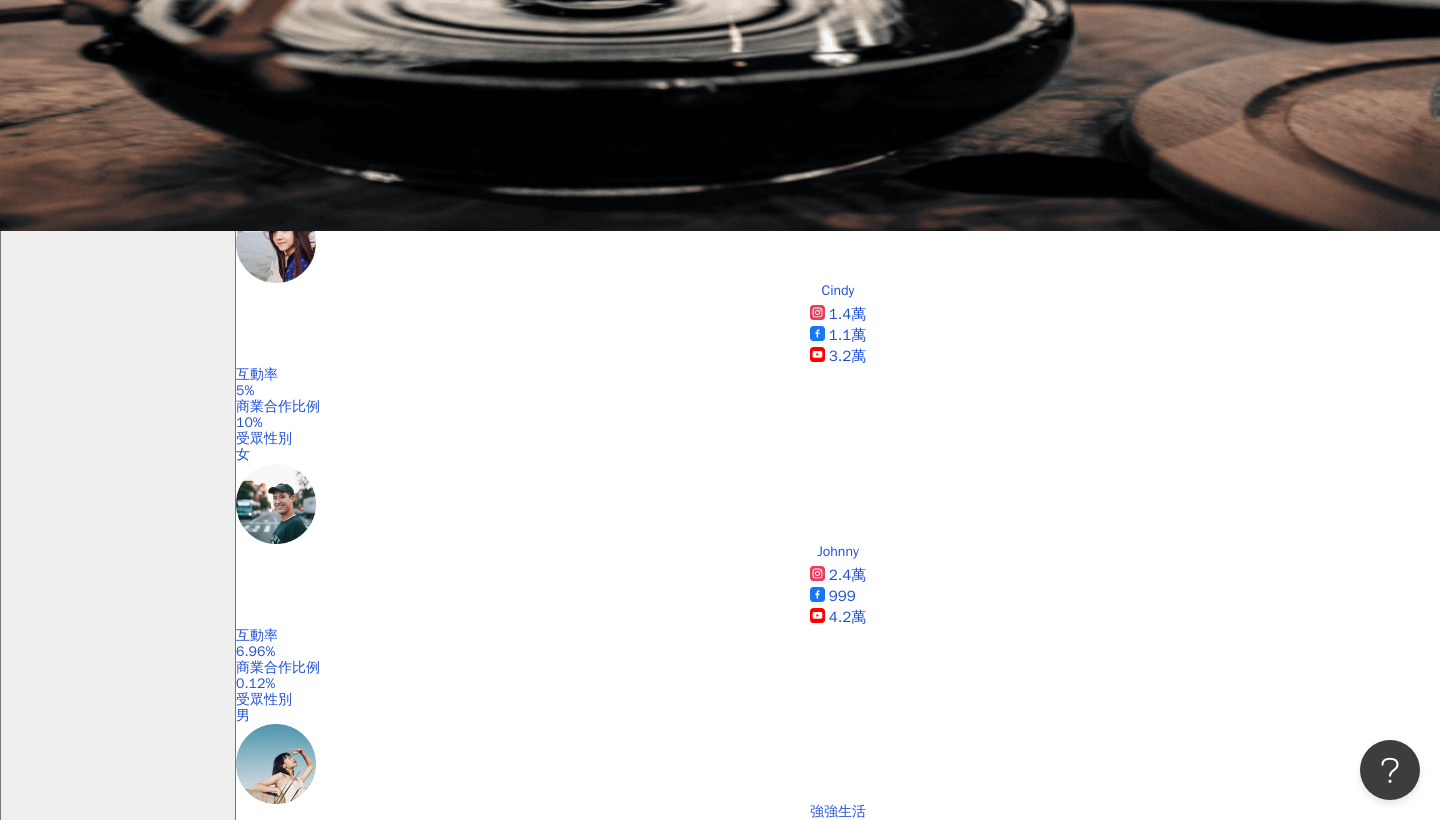 click on "查看關鍵字貼文 3 筆" at bounding box center [390, 1396] 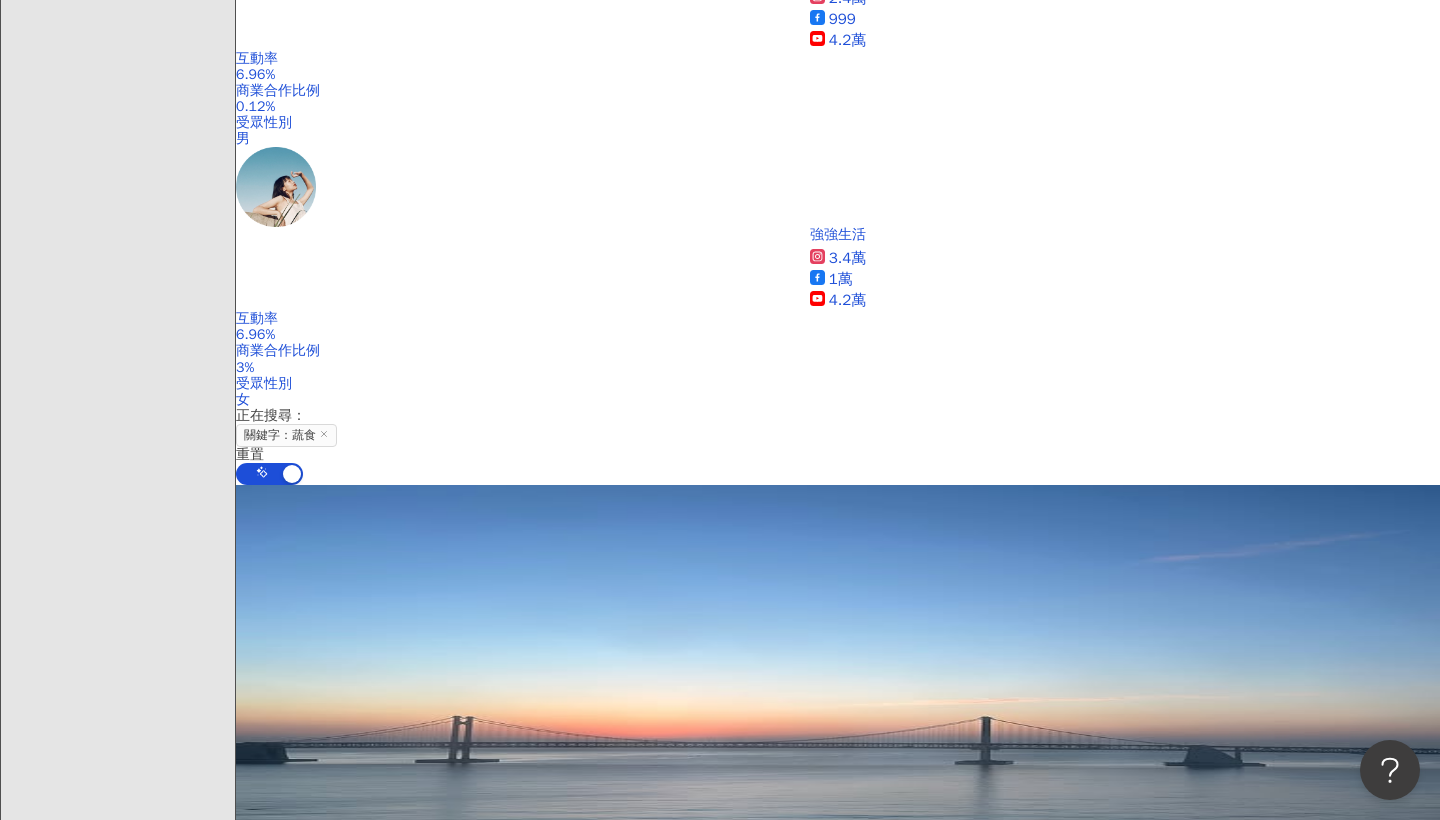 scroll, scrollTop: 1167, scrollLeft: 0, axis: vertical 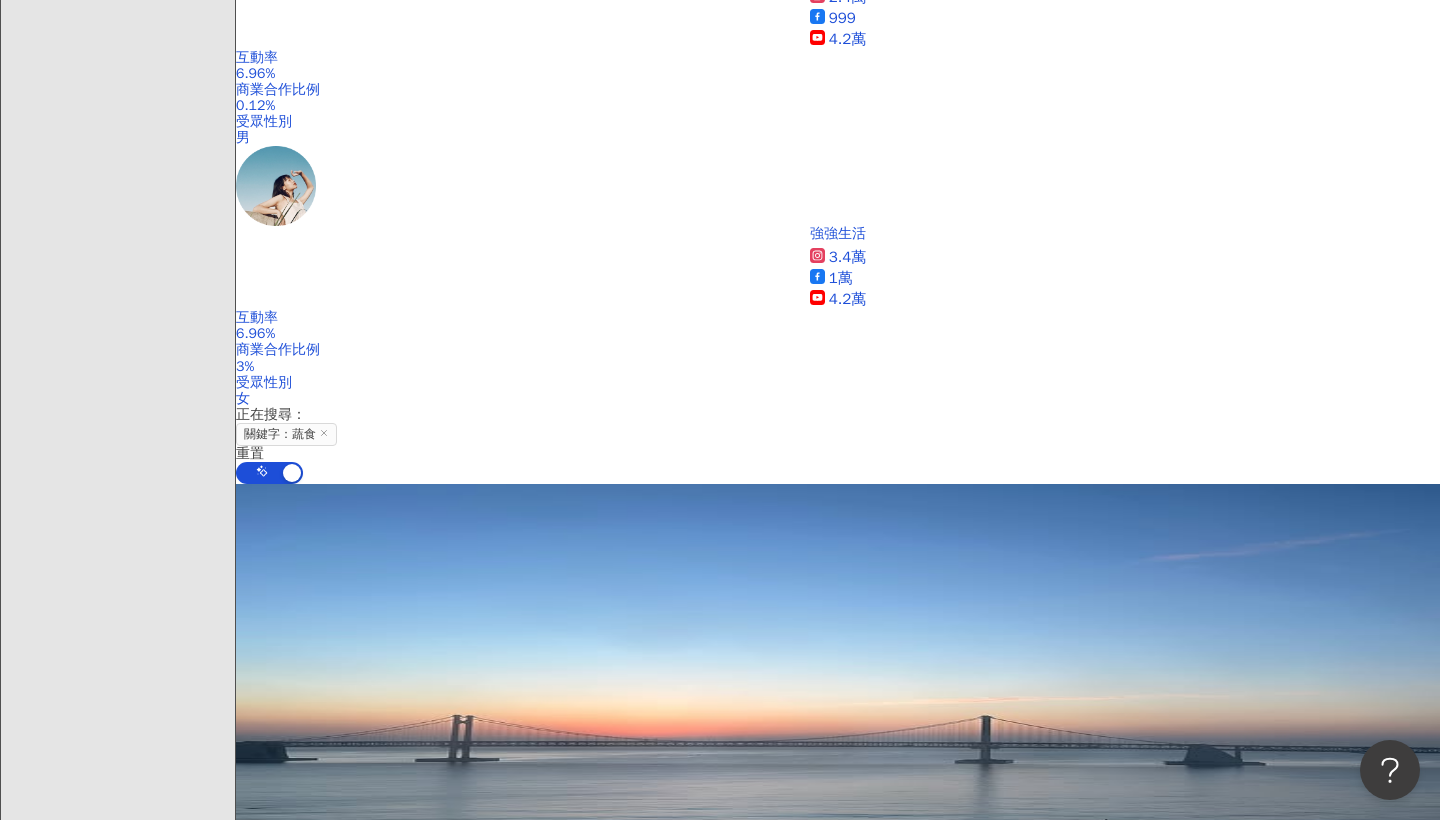 click on "看更多" at bounding box center [816, 1837] 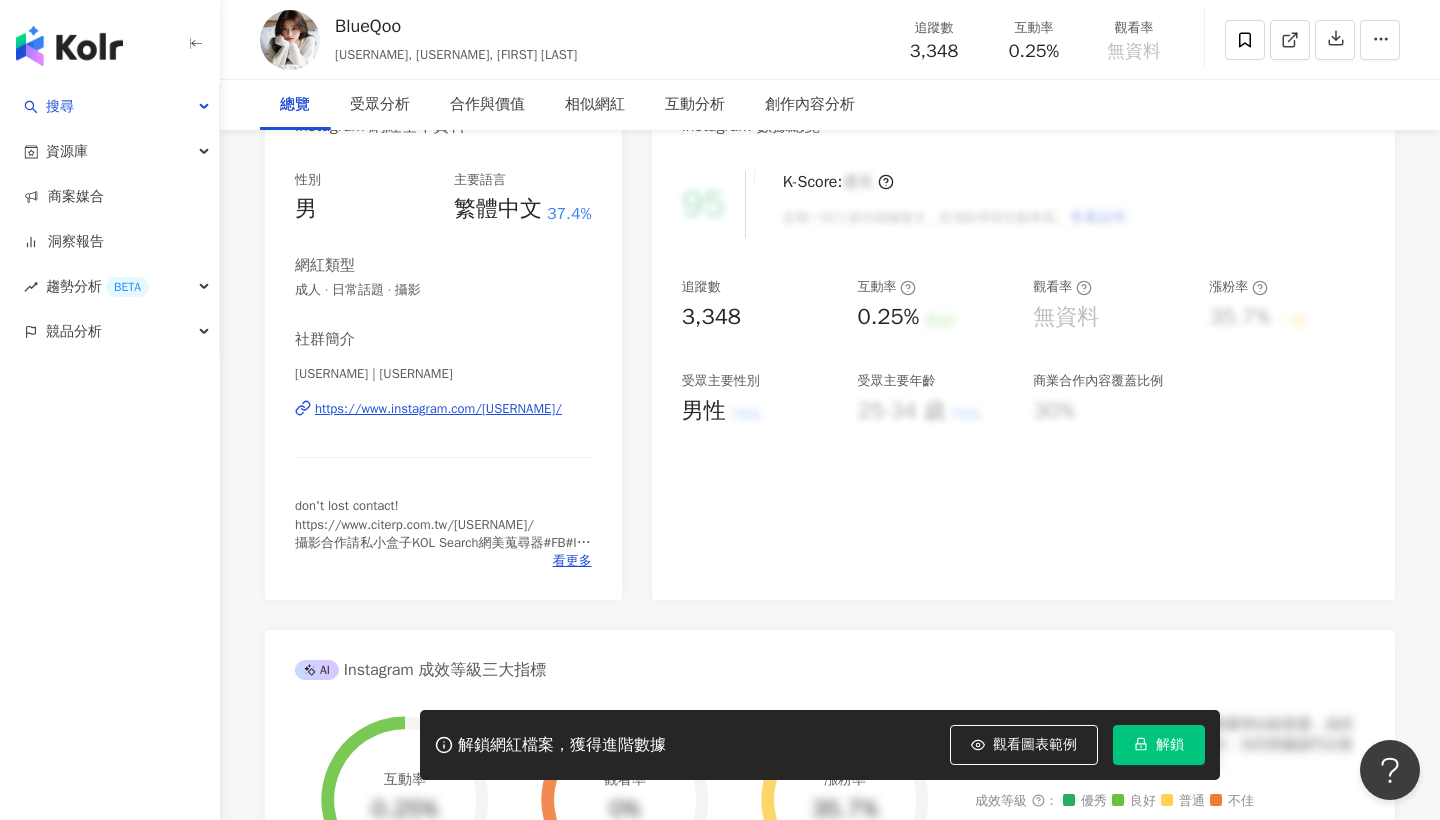 scroll, scrollTop: 0, scrollLeft: 0, axis: both 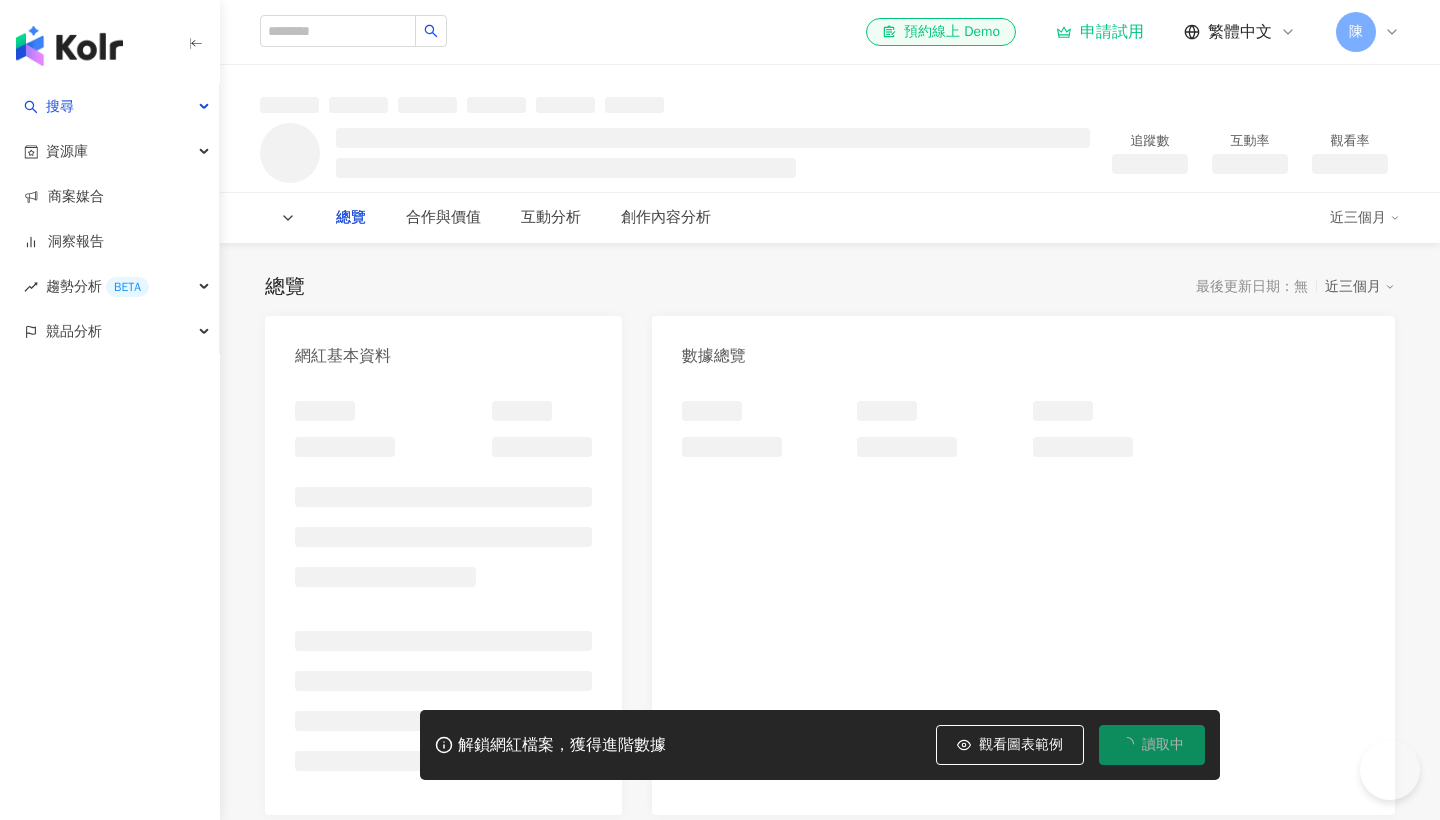 type on "**" 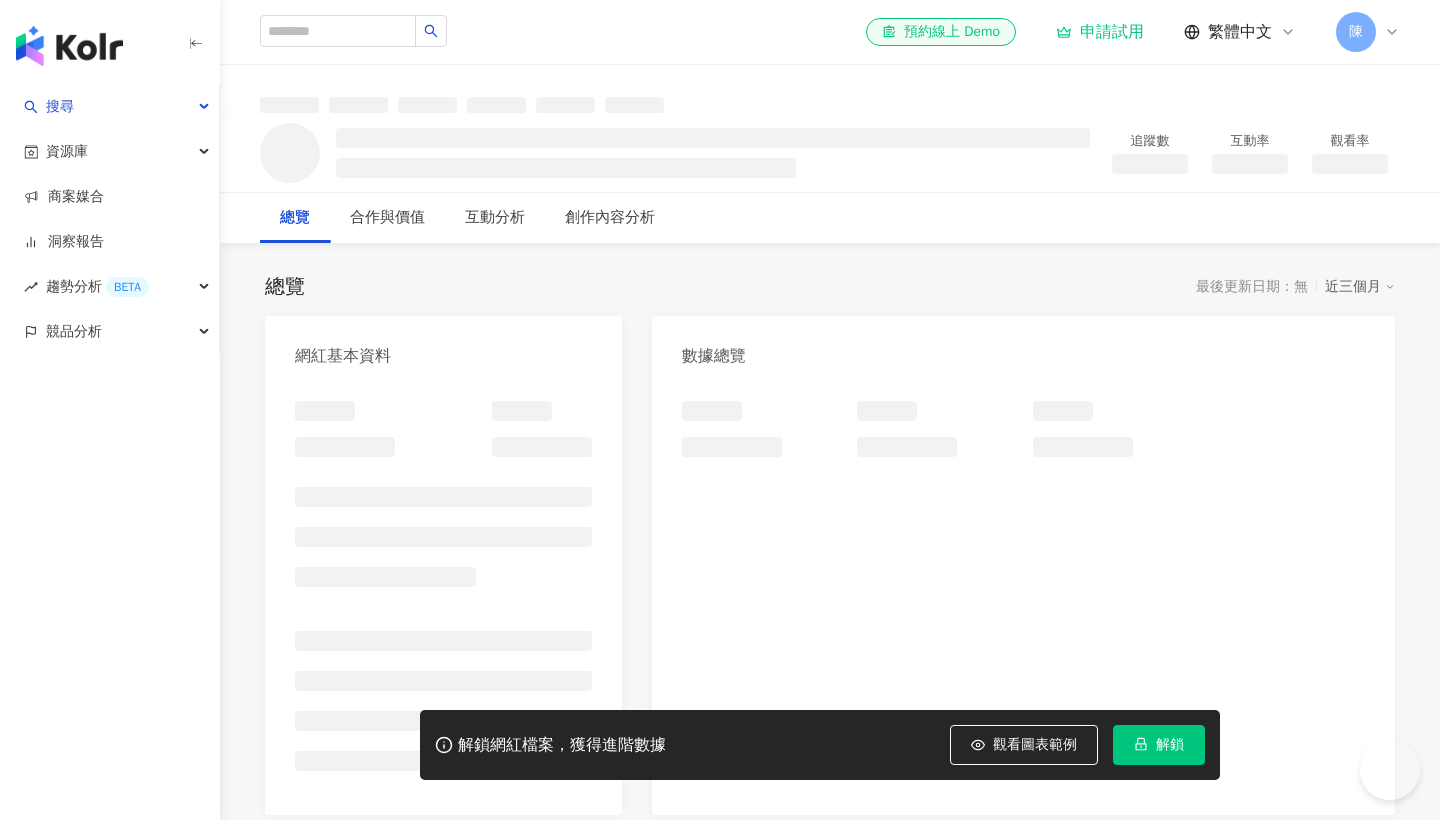 scroll, scrollTop: 0, scrollLeft: 0, axis: both 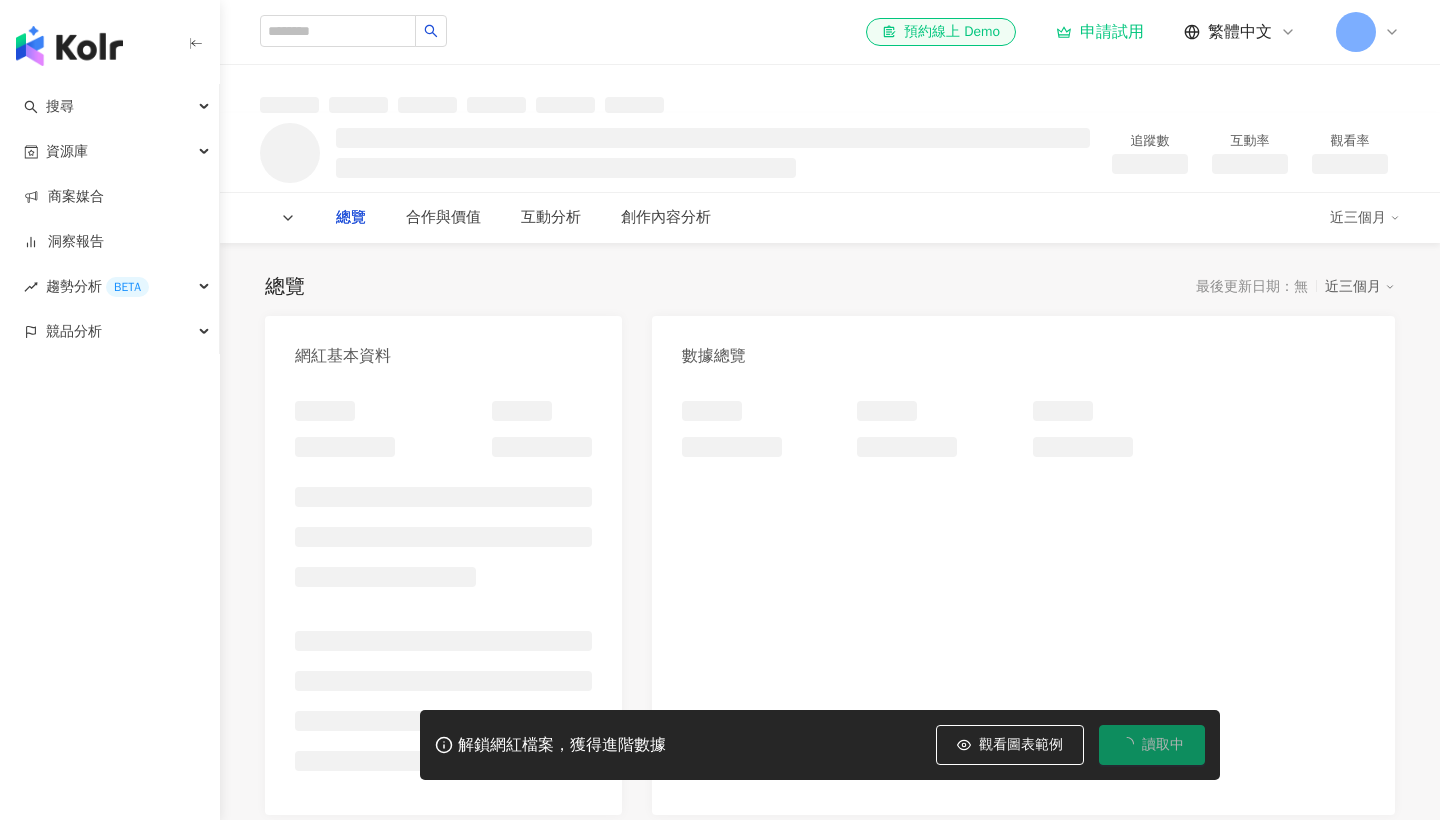 type on "**" 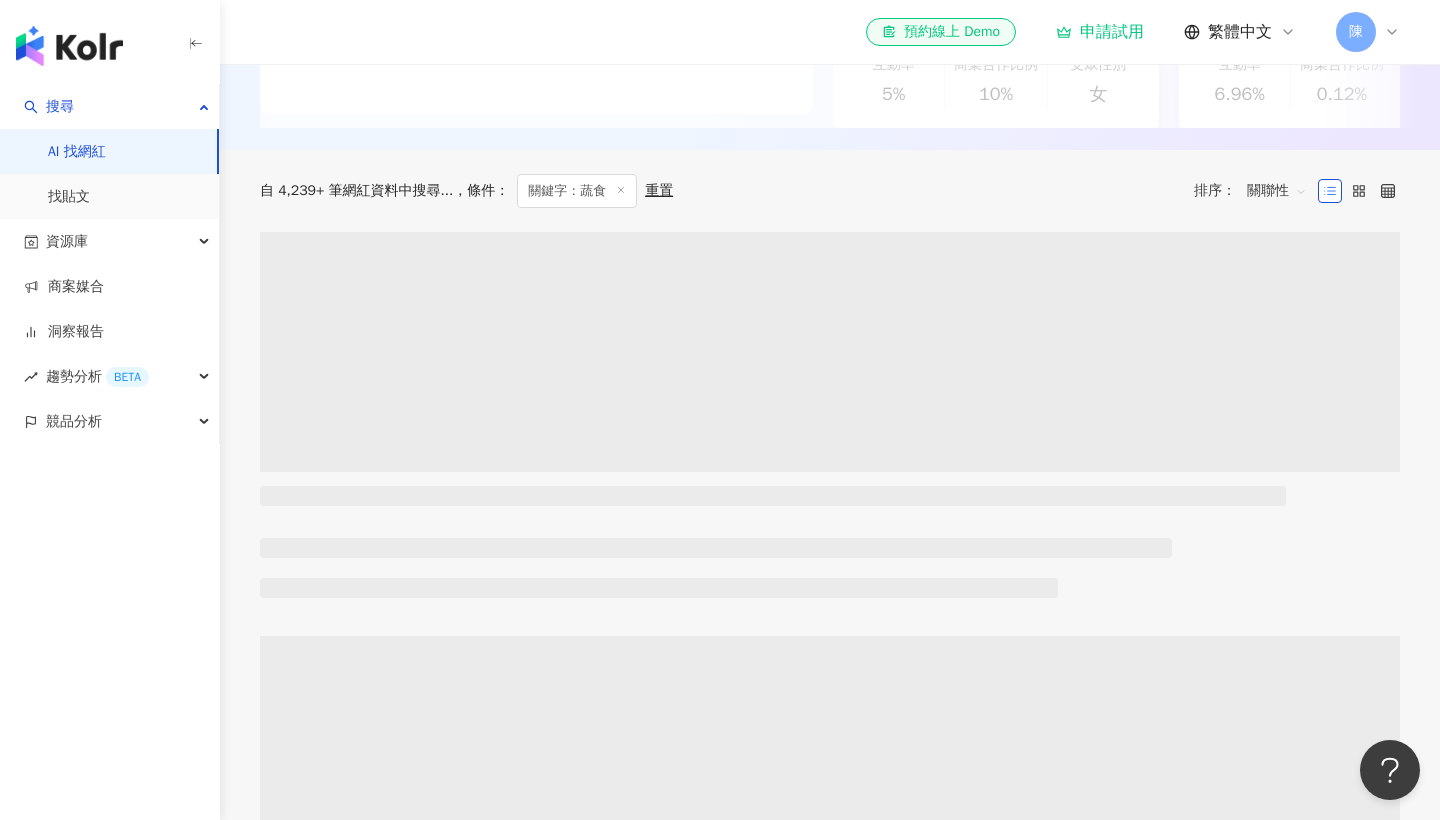 scroll, scrollTop: 518, scrollLeft: 0, axis: vertical 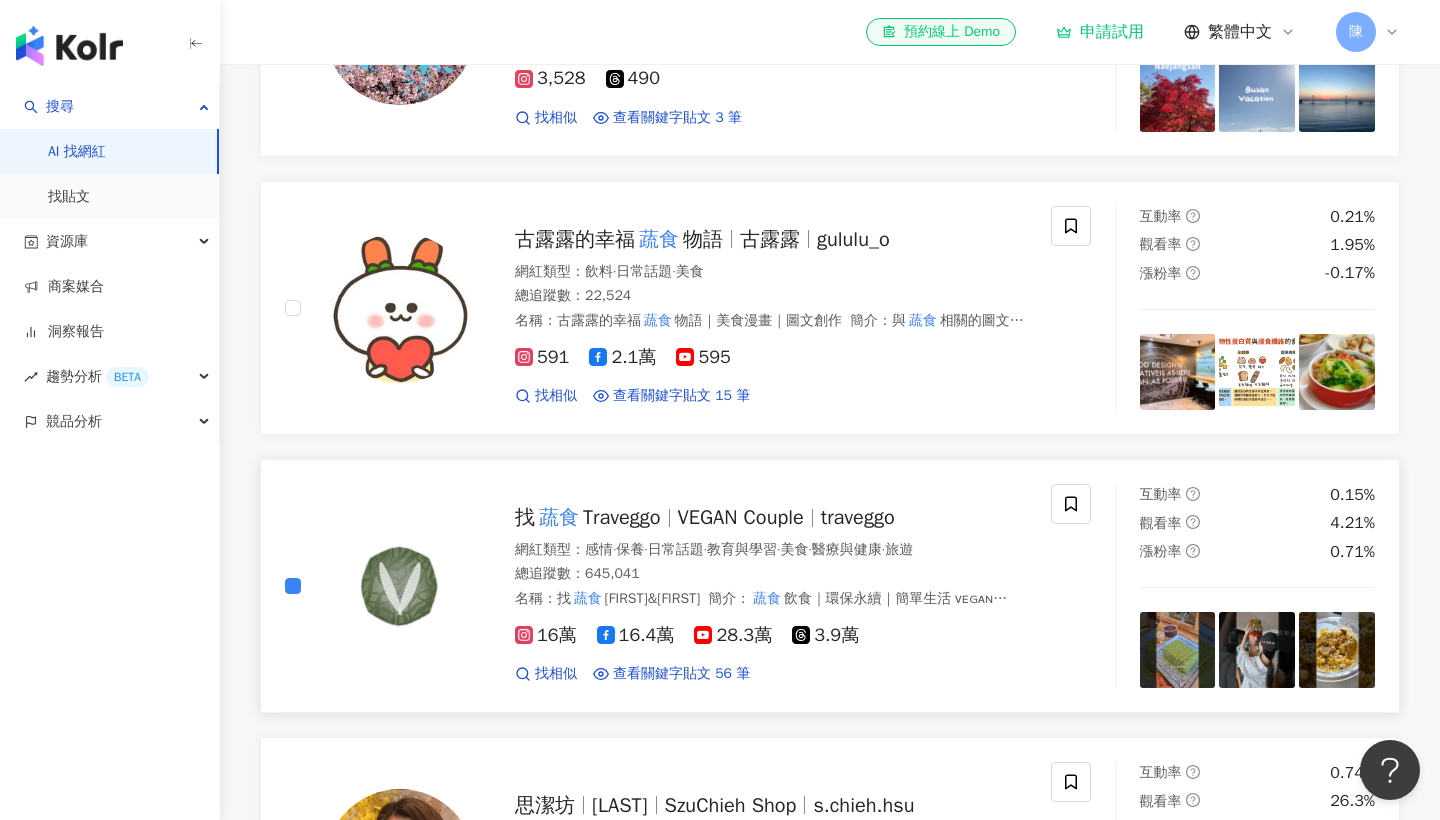 click at bounding box center (380, 586) 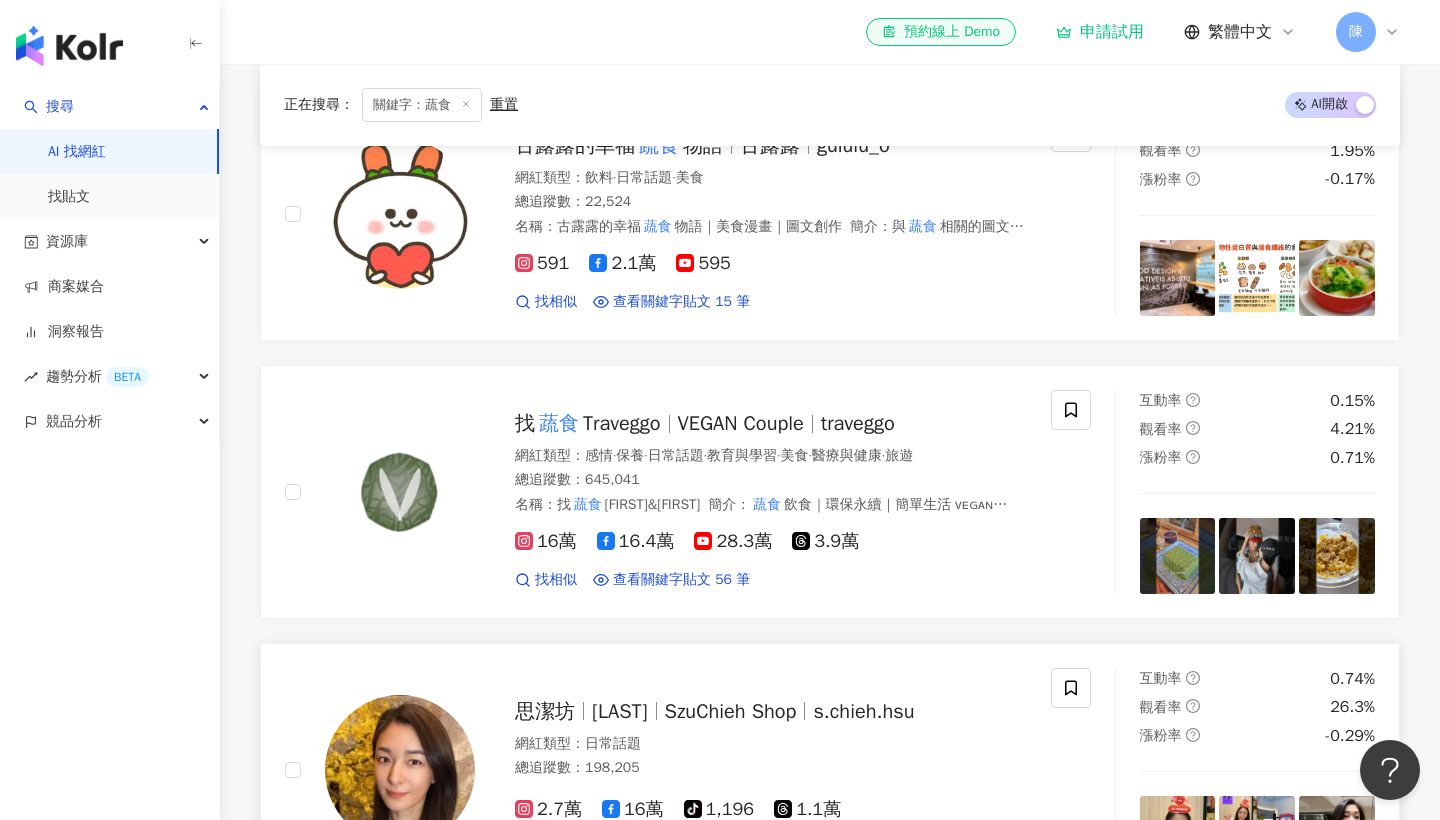 scroll, scrollTop: 1411, scrollLeft: 0, axis: vertical 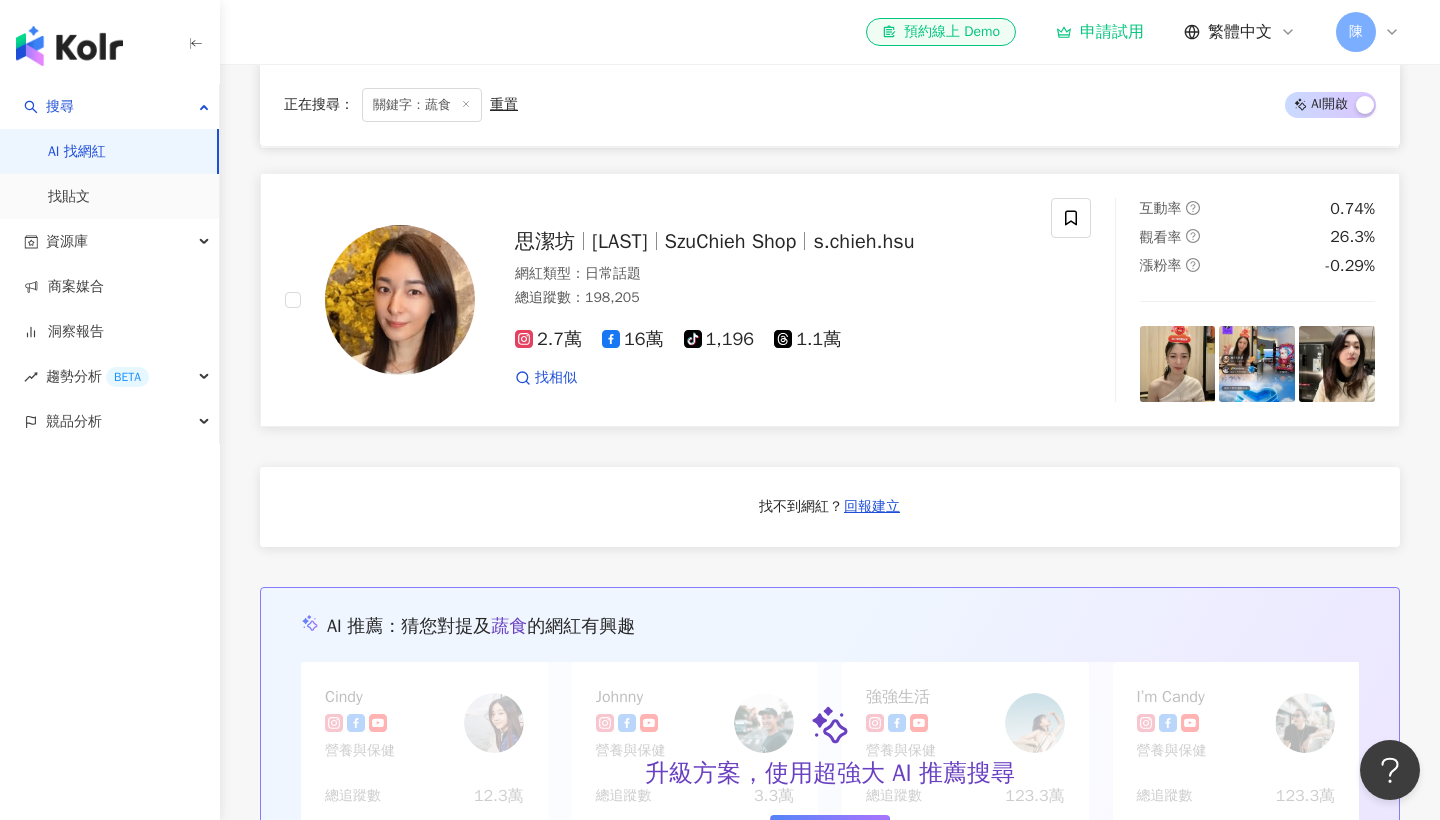 click on "思潔坊" at bounding box center [545, 241] 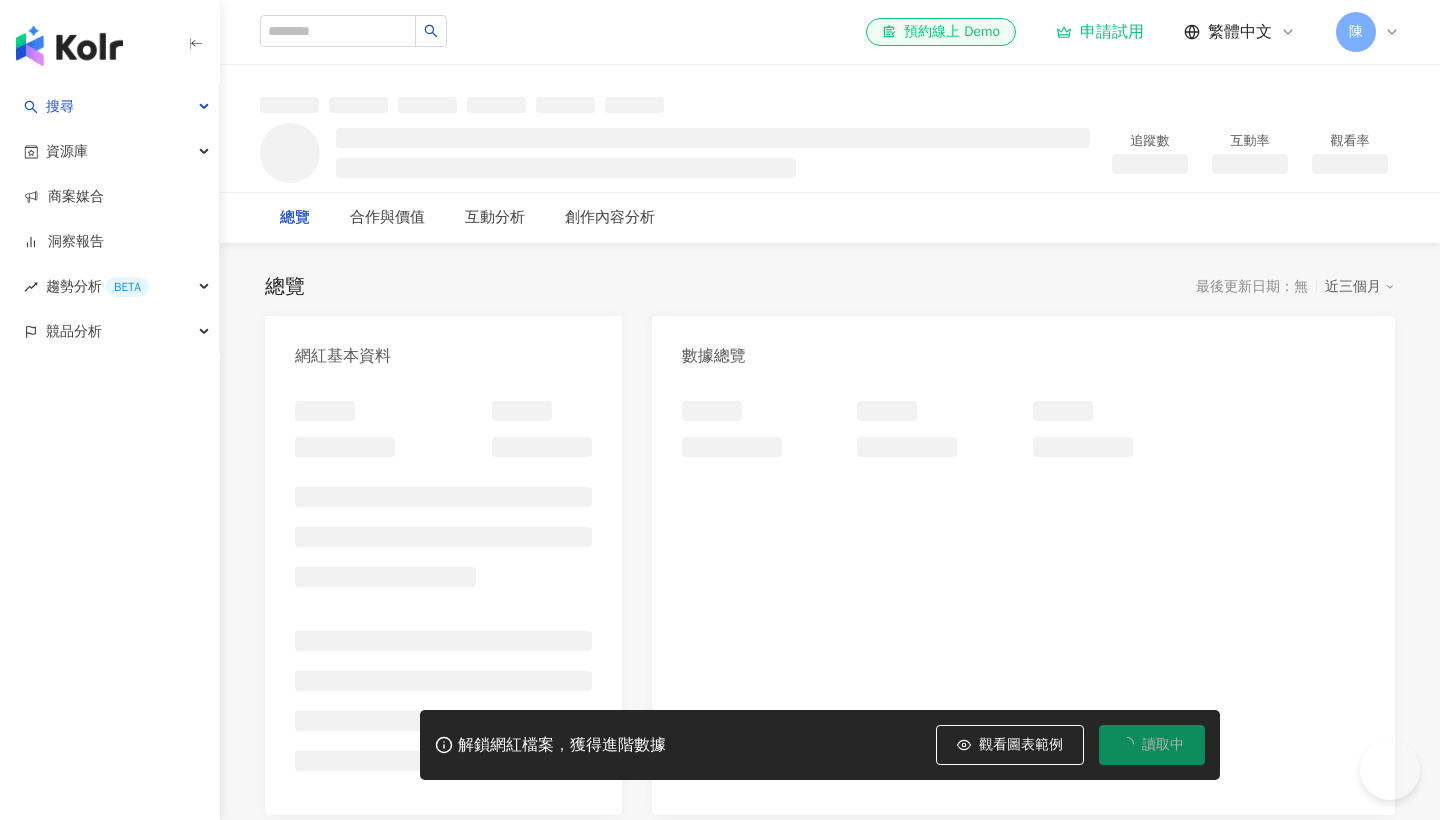 scroll, scrollTop: 0, scrollLeft: 0, axis: both 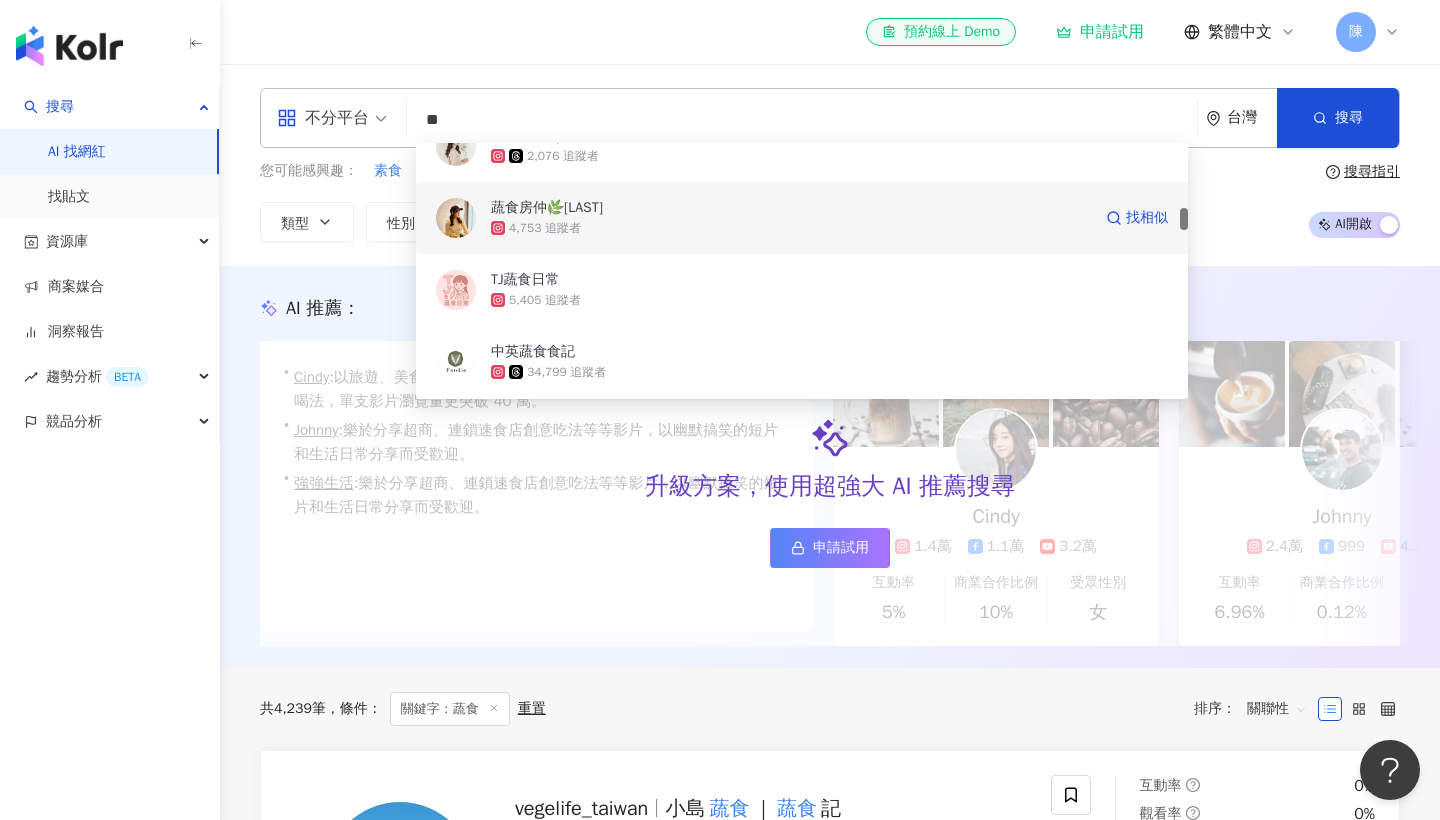 click on "4,753   追蹤者" at bounding box center (791, 228) 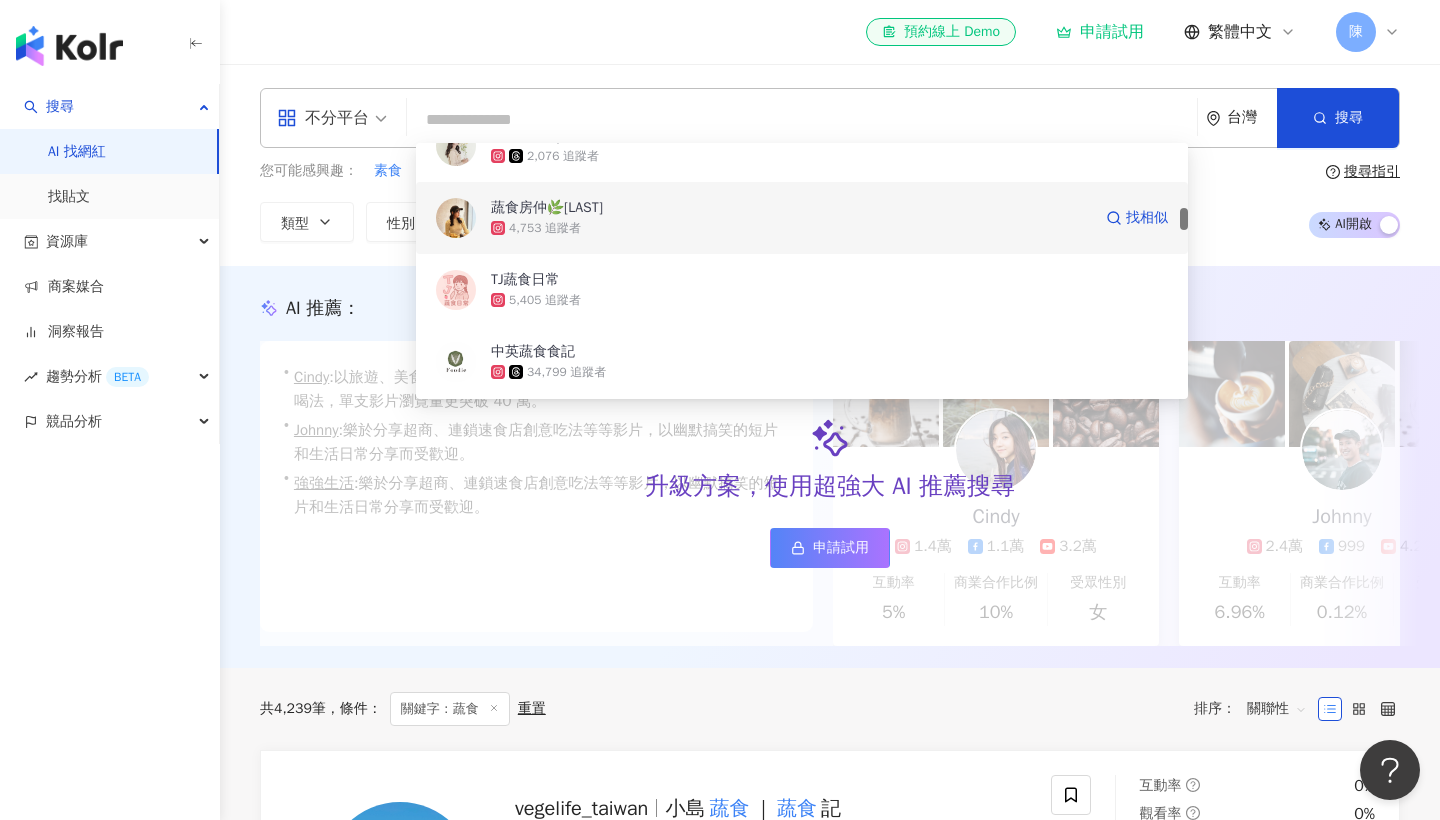 type 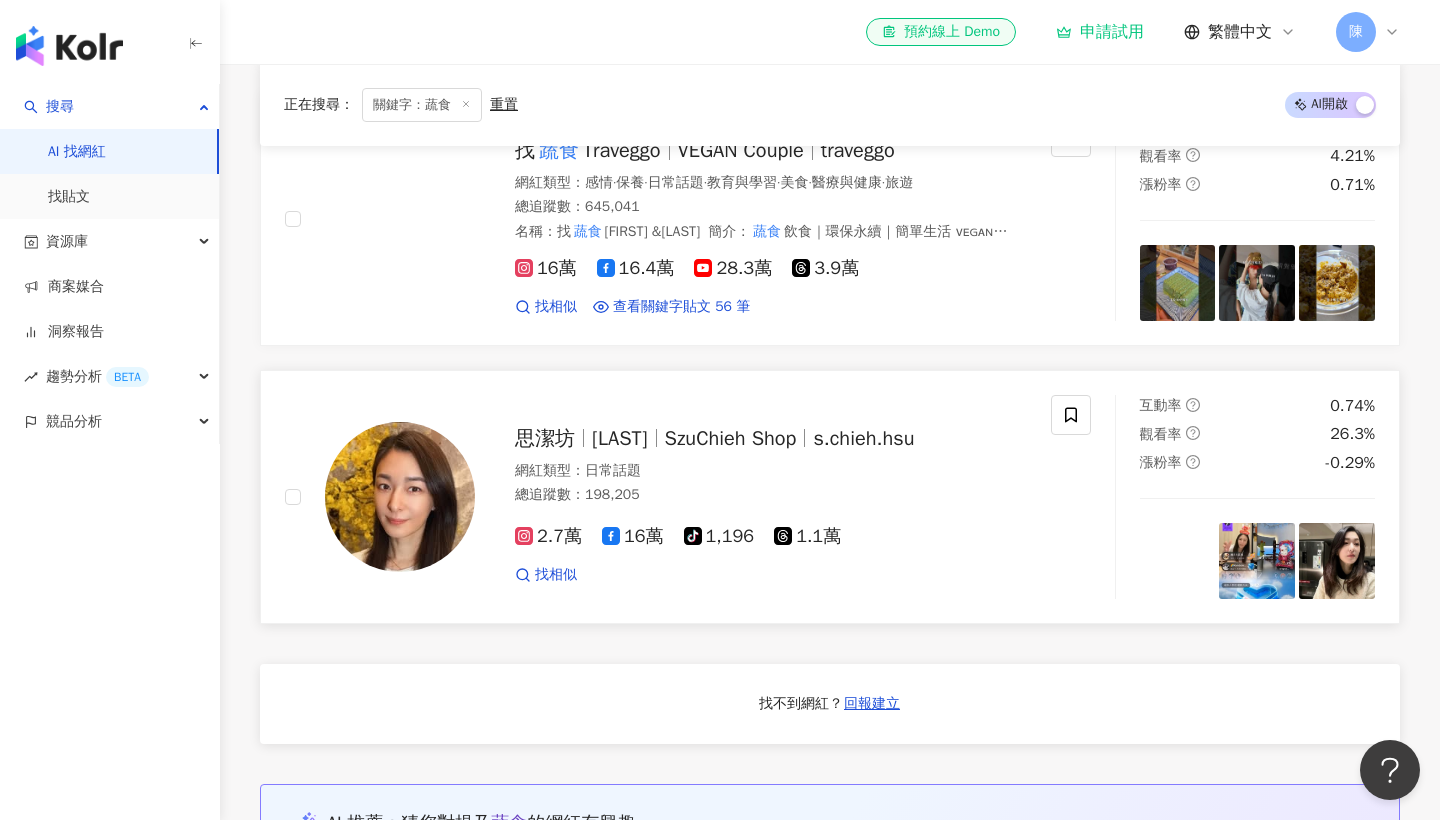 scroll, scrollTop: 1214, scrollLeft: 0, axis: vertical 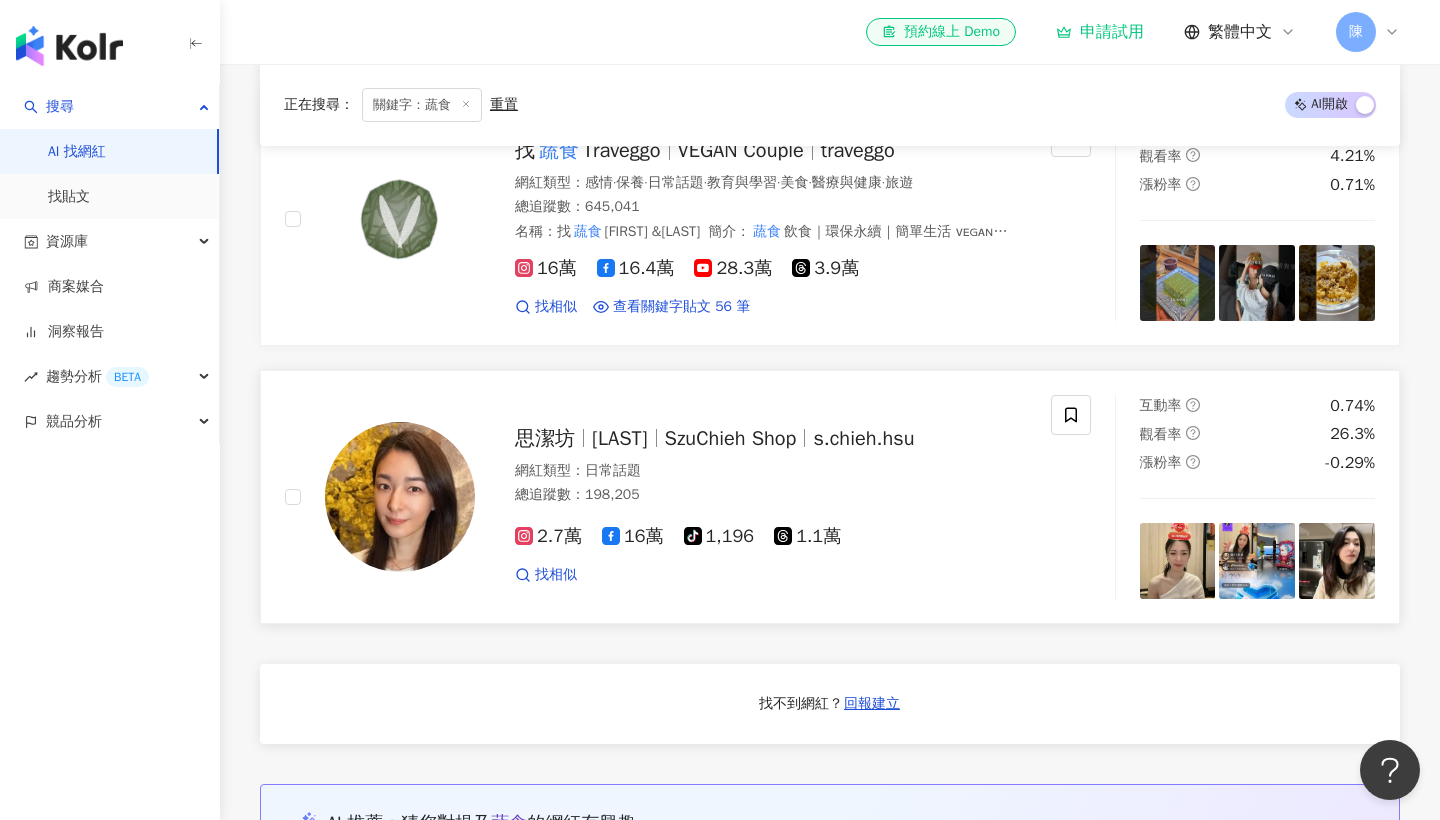 click at bounding box center (656, 438) 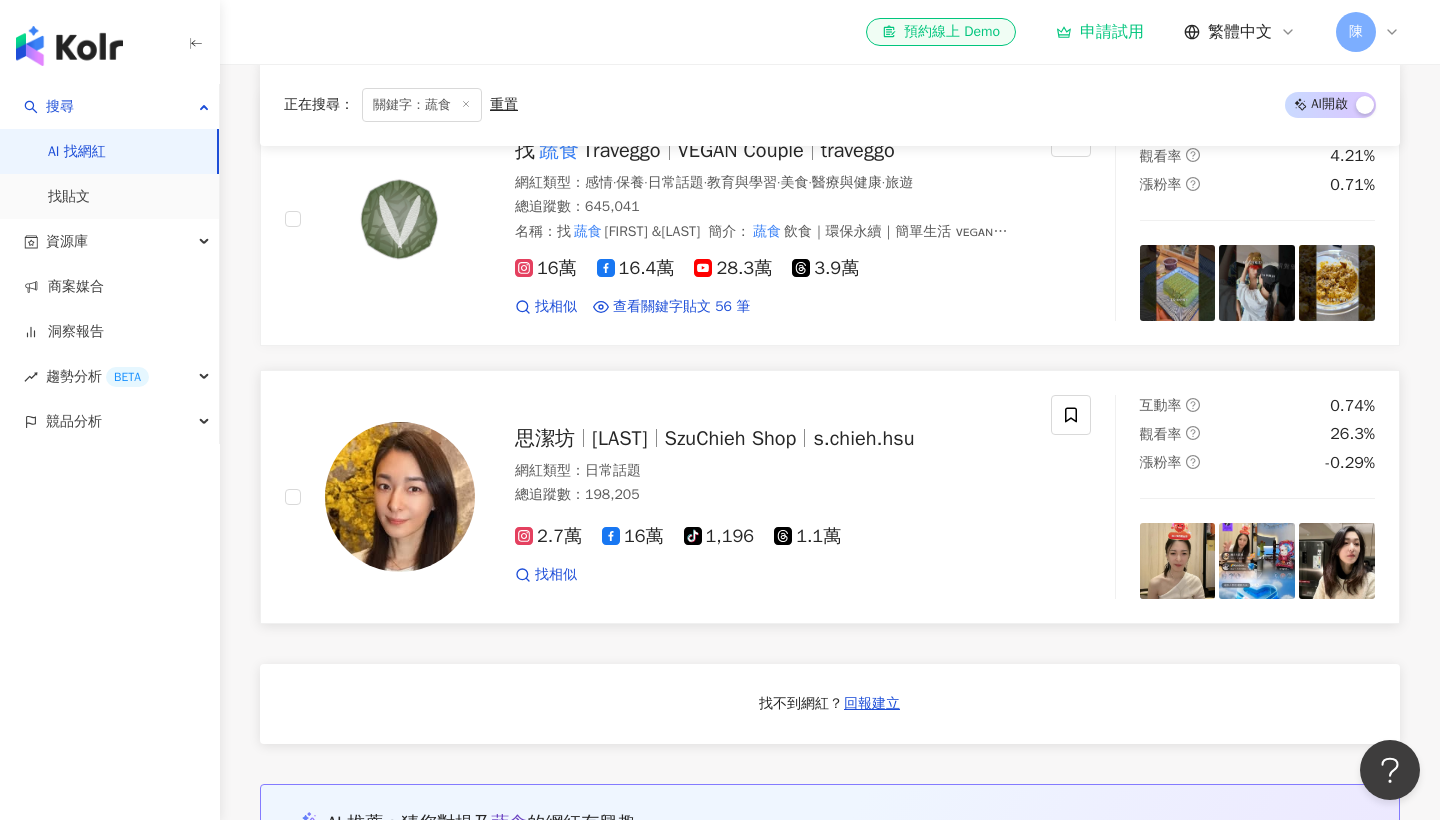 click on "16萬" at bounding box center [633, 536] 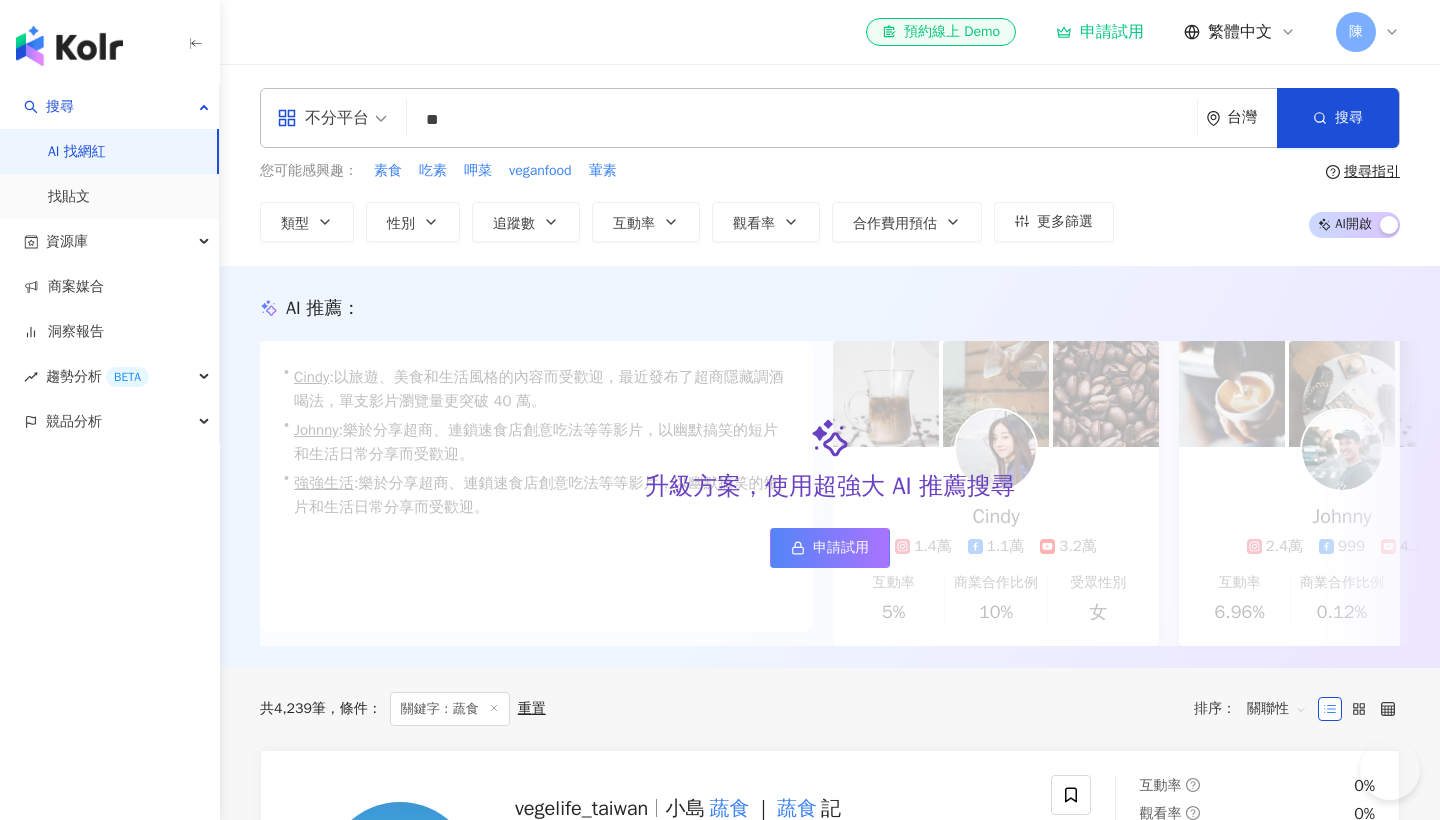 scroll, scrollTop: 0, scrollLeft: 0, axis: both 